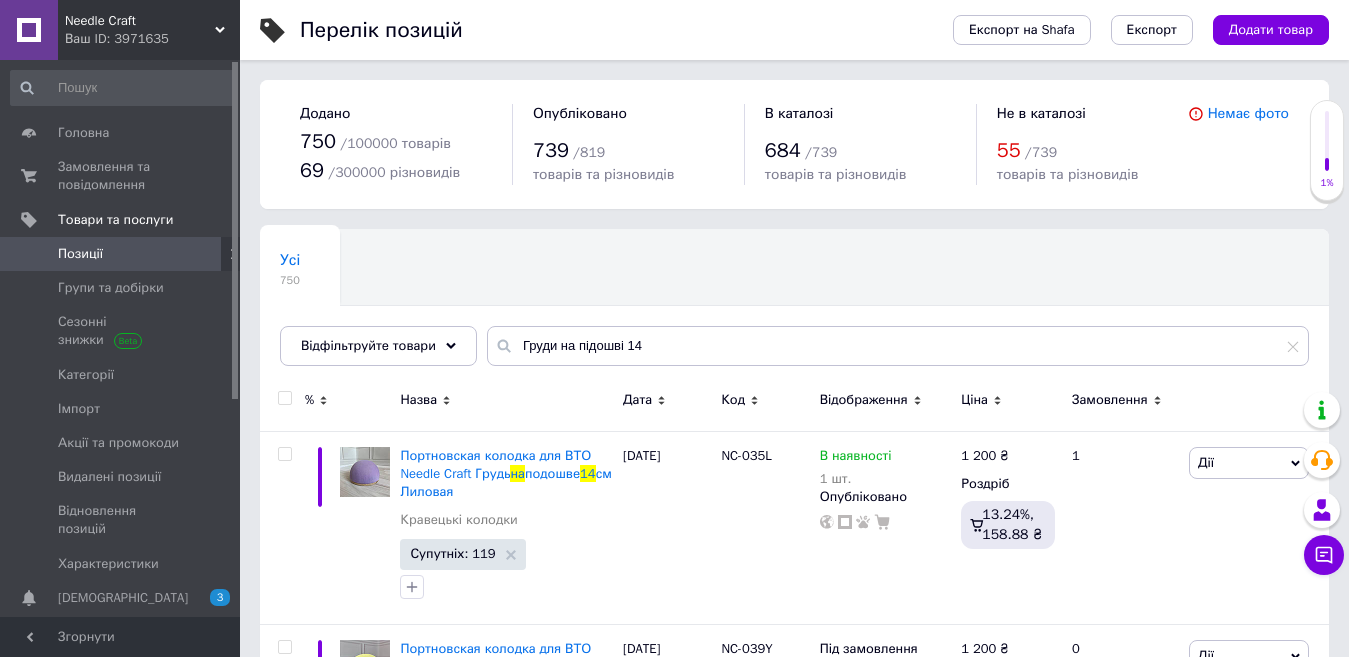 scroll, scrollTop: 0, scrollLeft: 0, axis: both 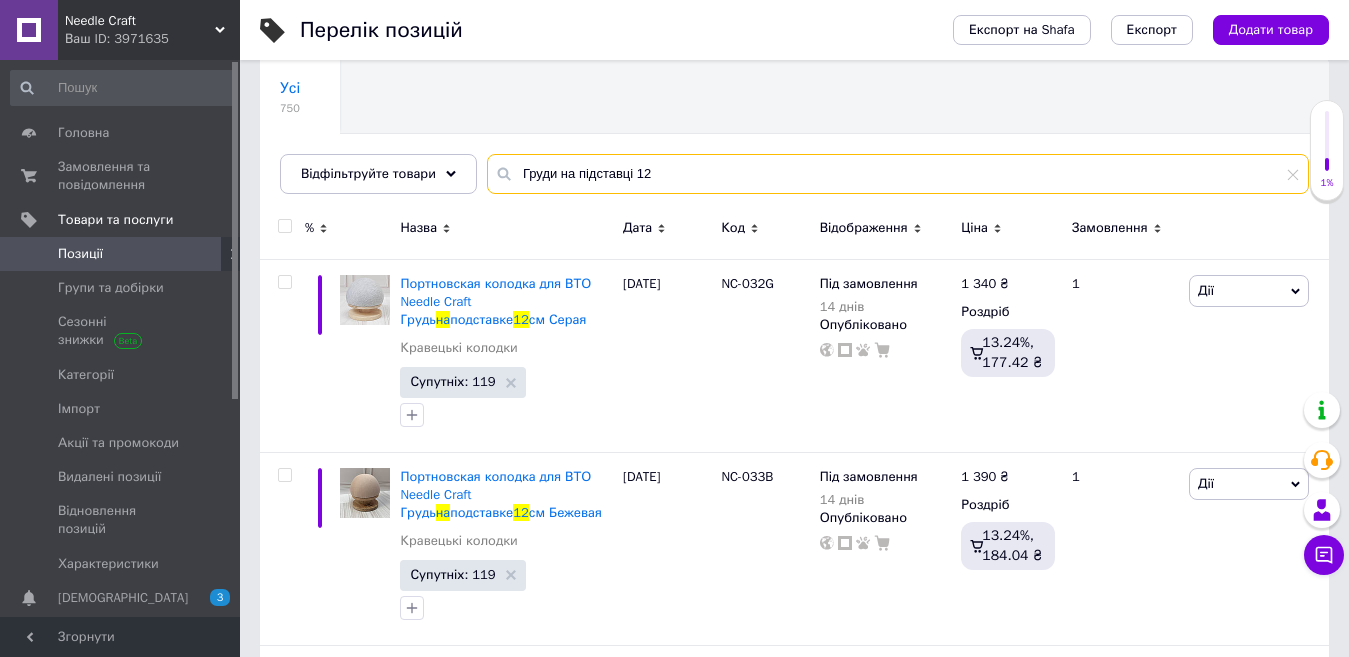 drag, startPoint x: 669, startPoint y: 180, endPoint x: 489, endPoint y: 170, distance: 180.27756 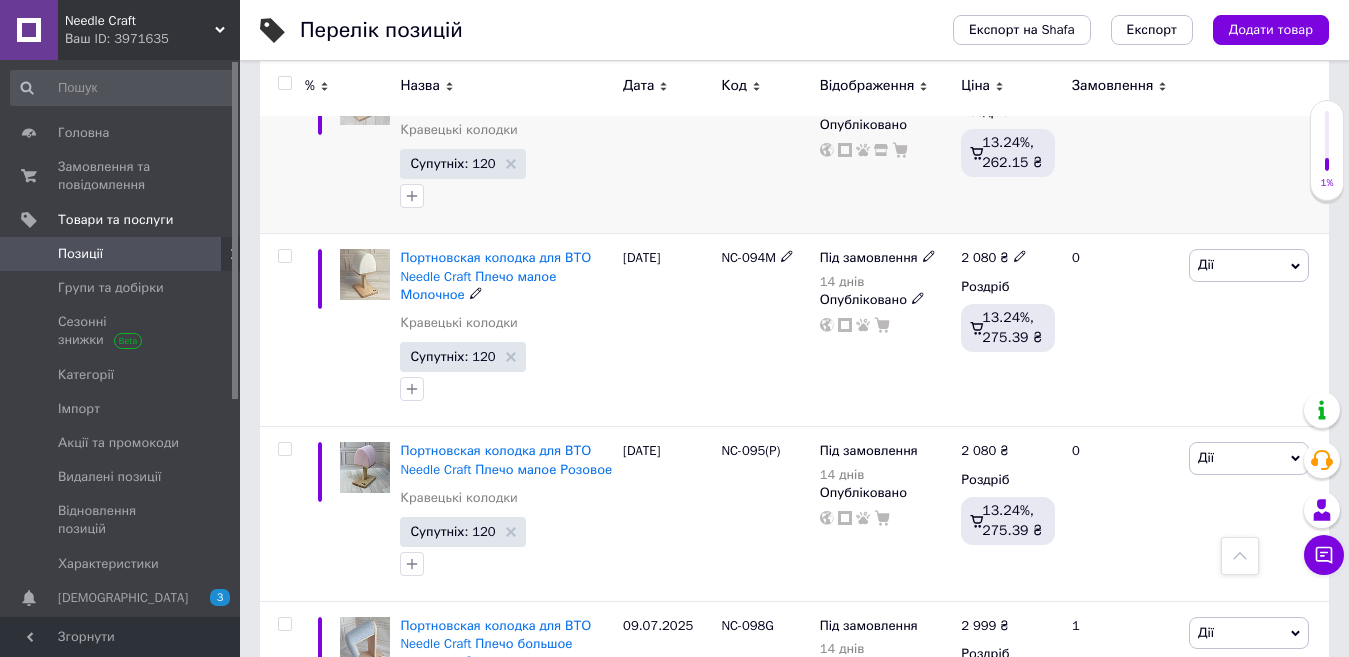 scroll, scrollTop: 472, scrollLeft: 0, axis: vertical 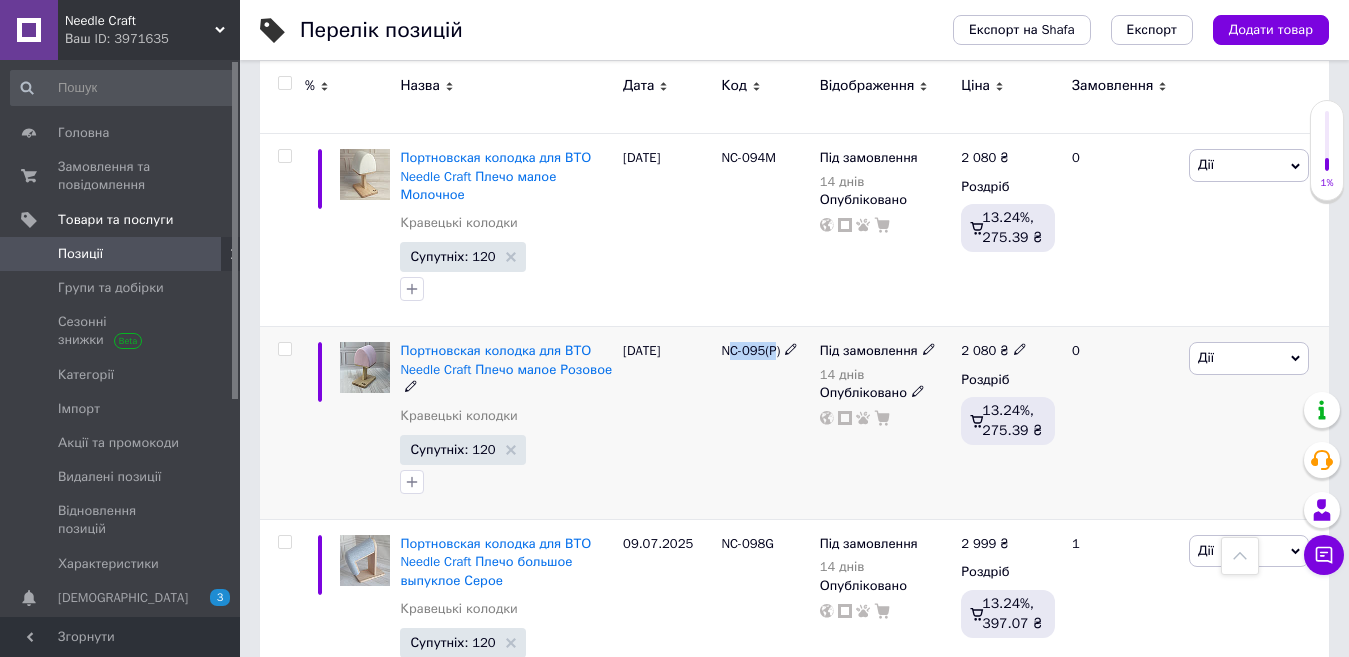 drag, startPoint x: 778, startPoint y: 352, endPoint x: 720, endPoint y: 351, distance: 58.00862 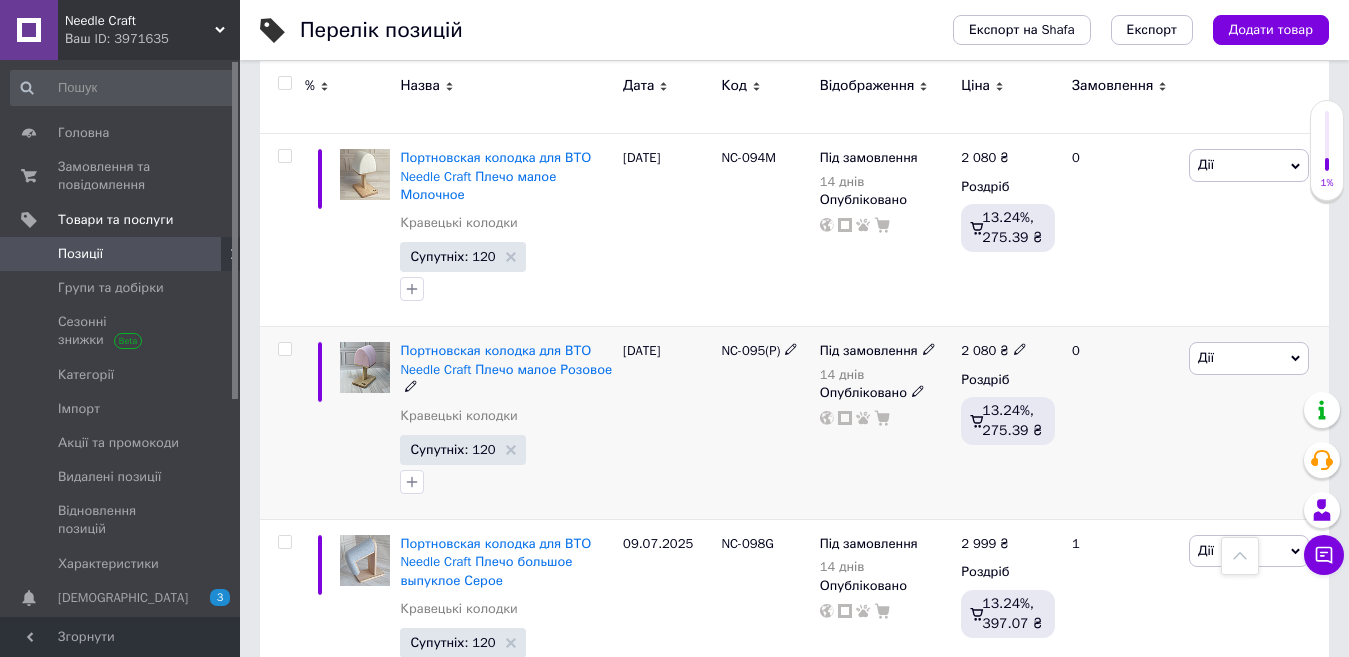 click on "[DATE]" at bounding box center (667, 423) 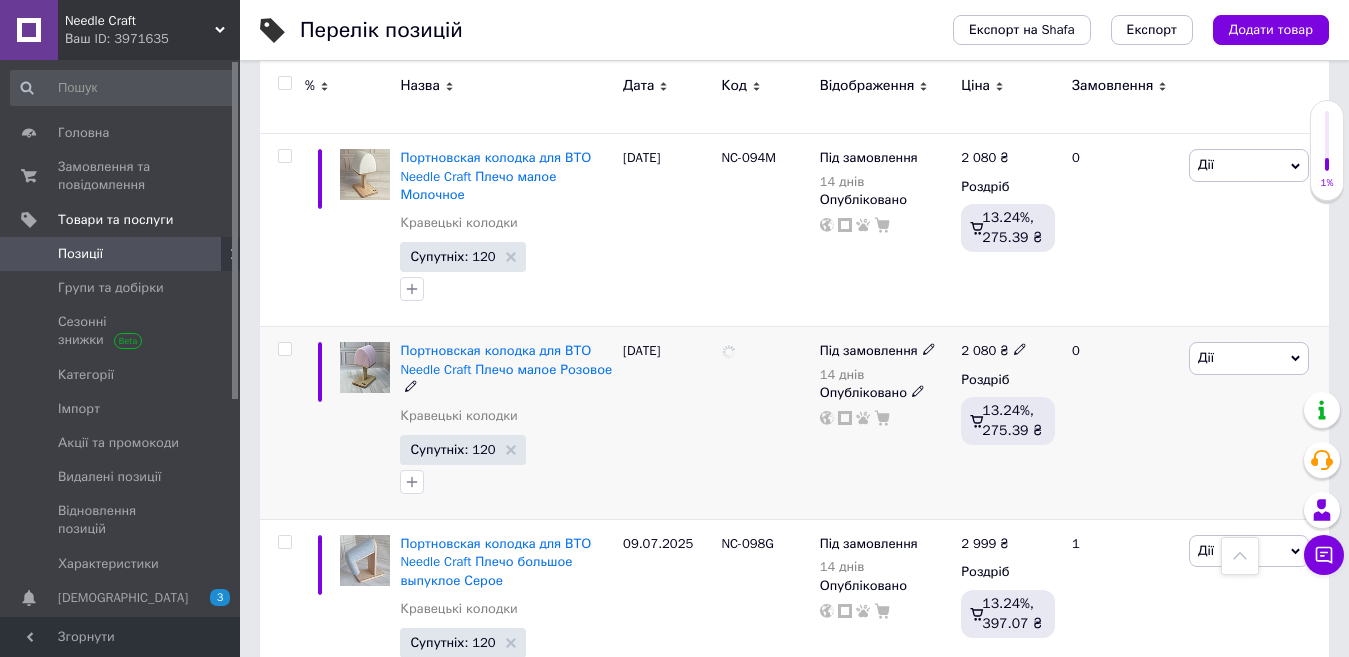 click at bounding box center [765, 423] 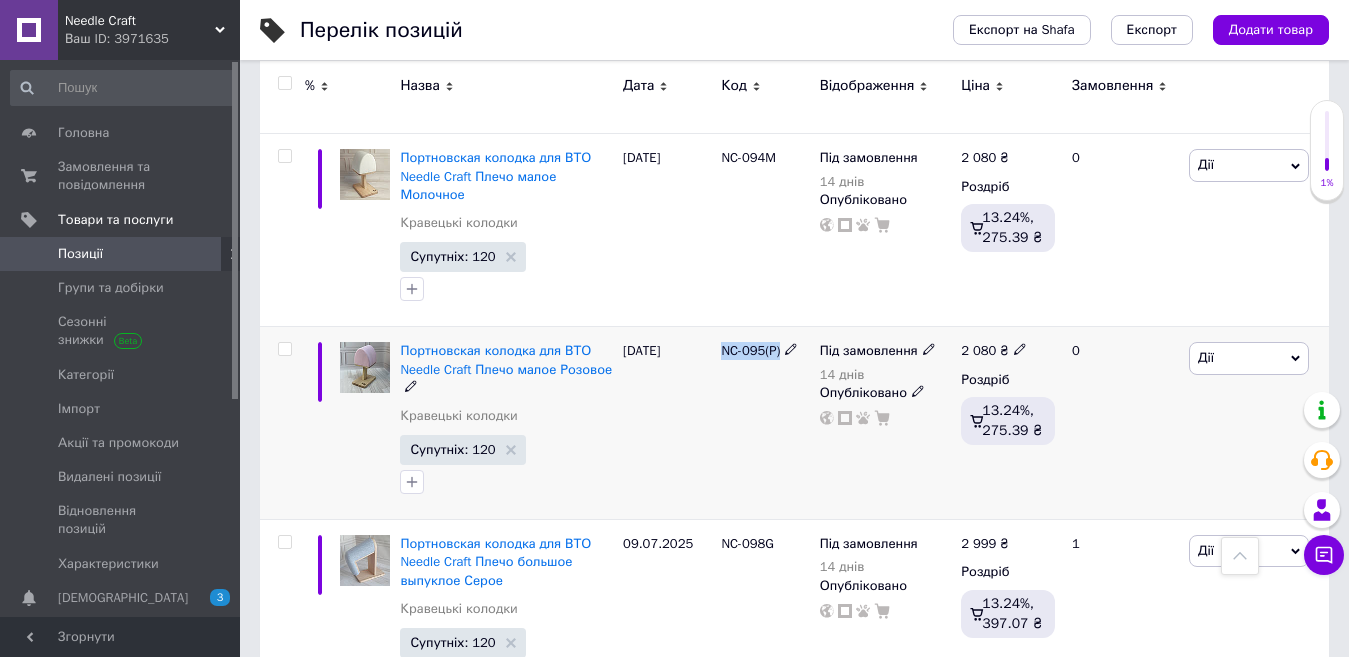 drag, startPoint x: 723, startPoint y: 349, endPoint x: 783, endPoint y: 349, distance: 60 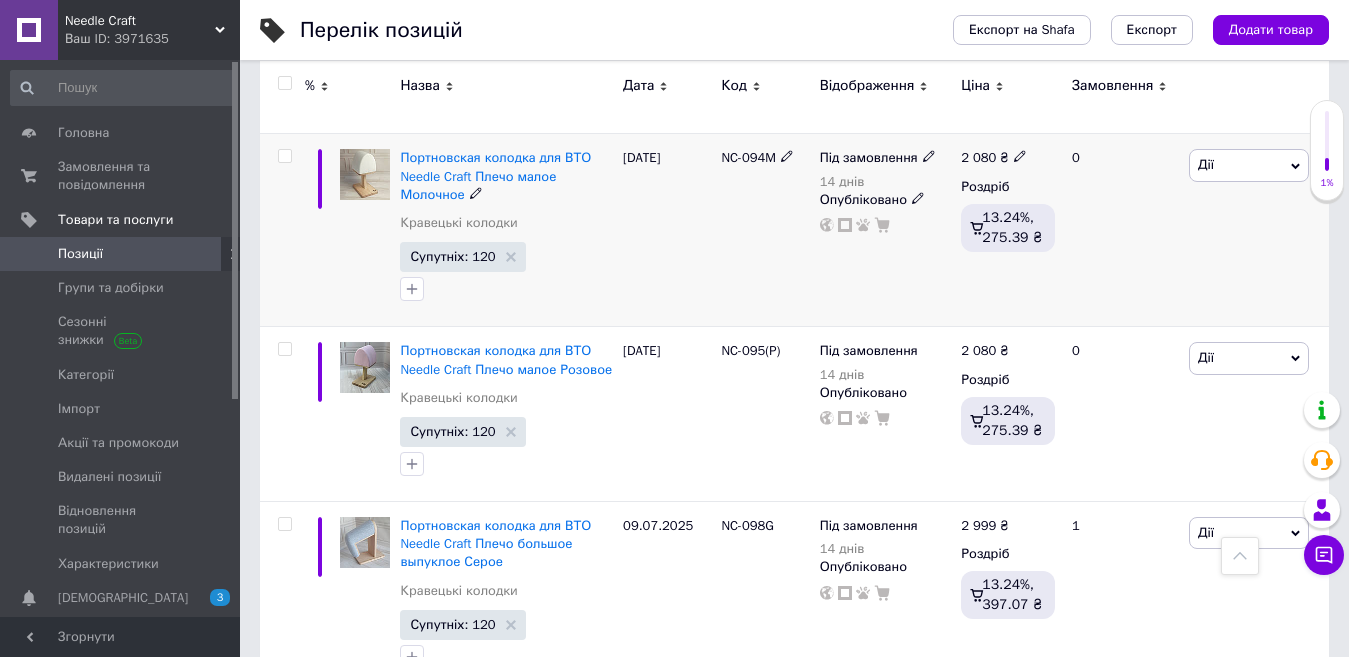click on "[DATE]" at bounding box center [667, 230] 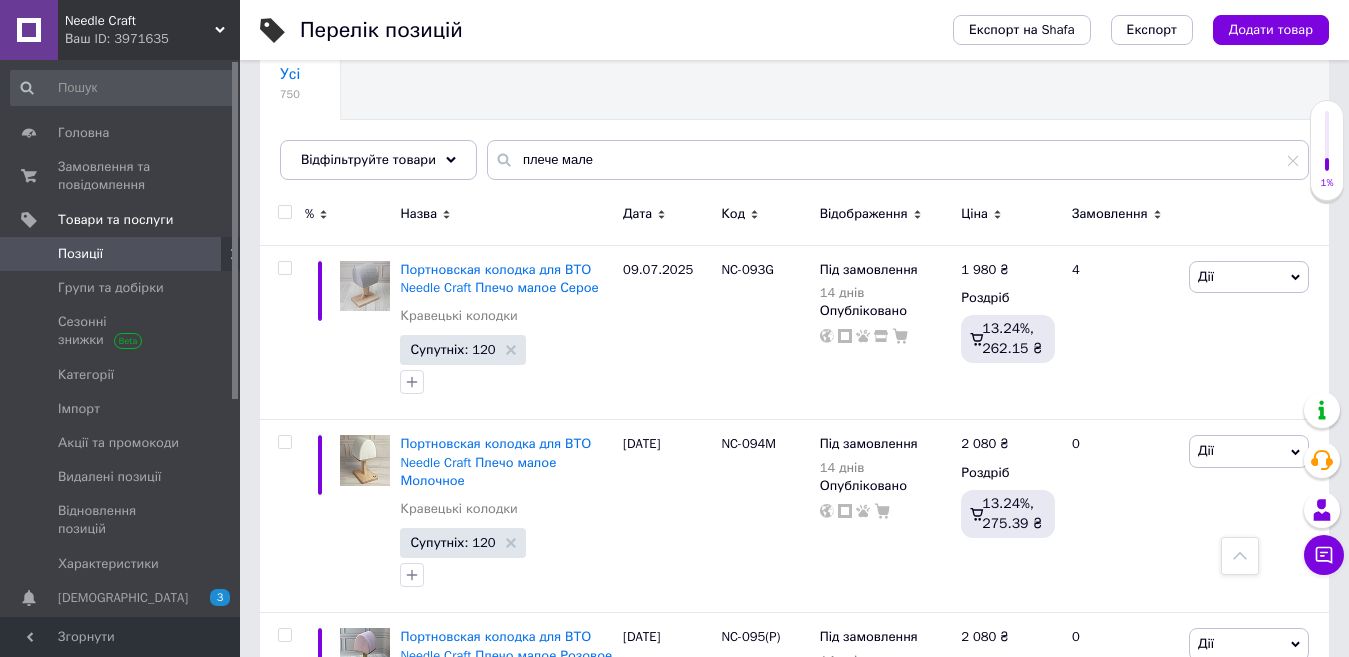 scroll, scrollTop: 172, scrollLeft: 0, axis: vertical 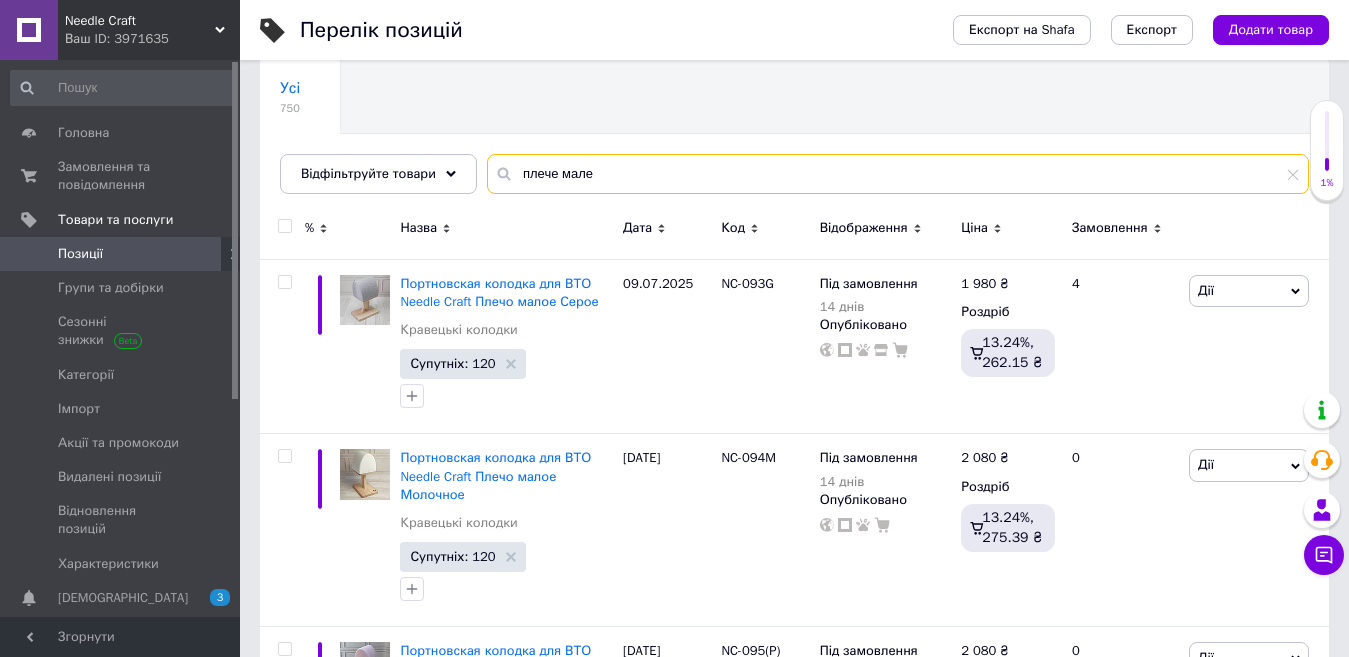 drag, startPoint x: 615, startPoint y: 180, endPoint x: 501, endPoint y: 176, distance: 114.07015 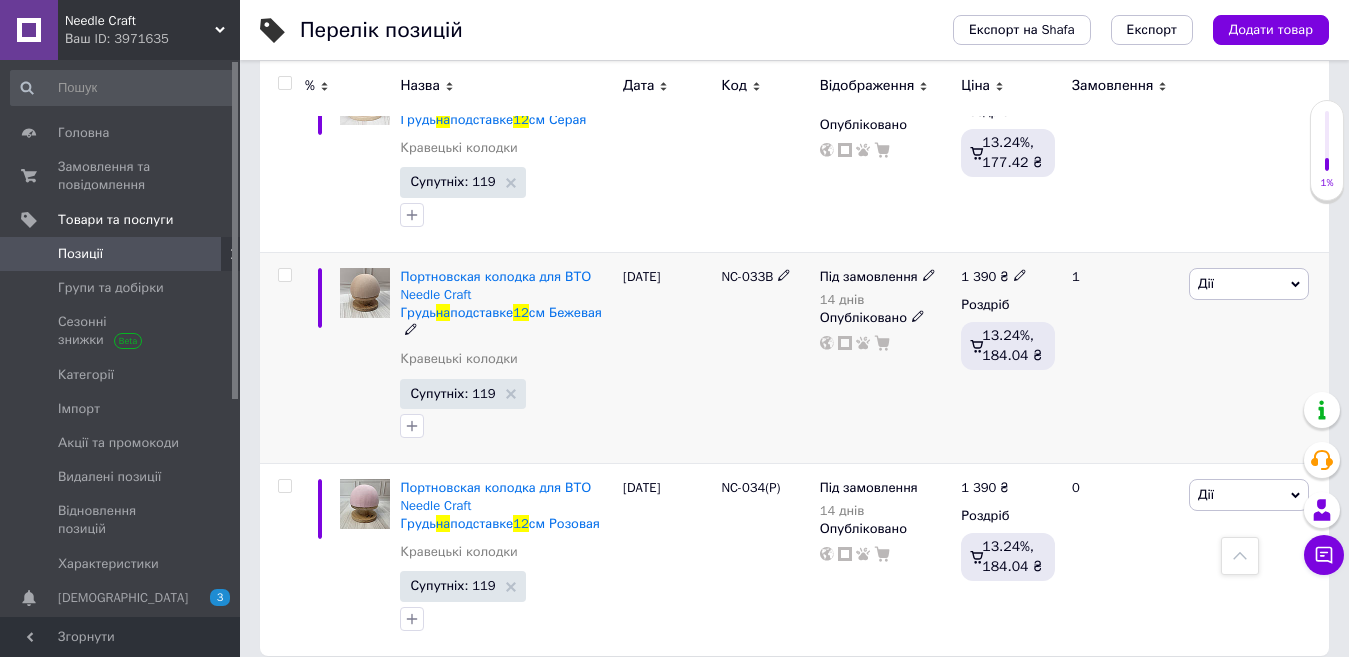 scroll, scrollTop: 0, scrollLeft: 0, axis: both 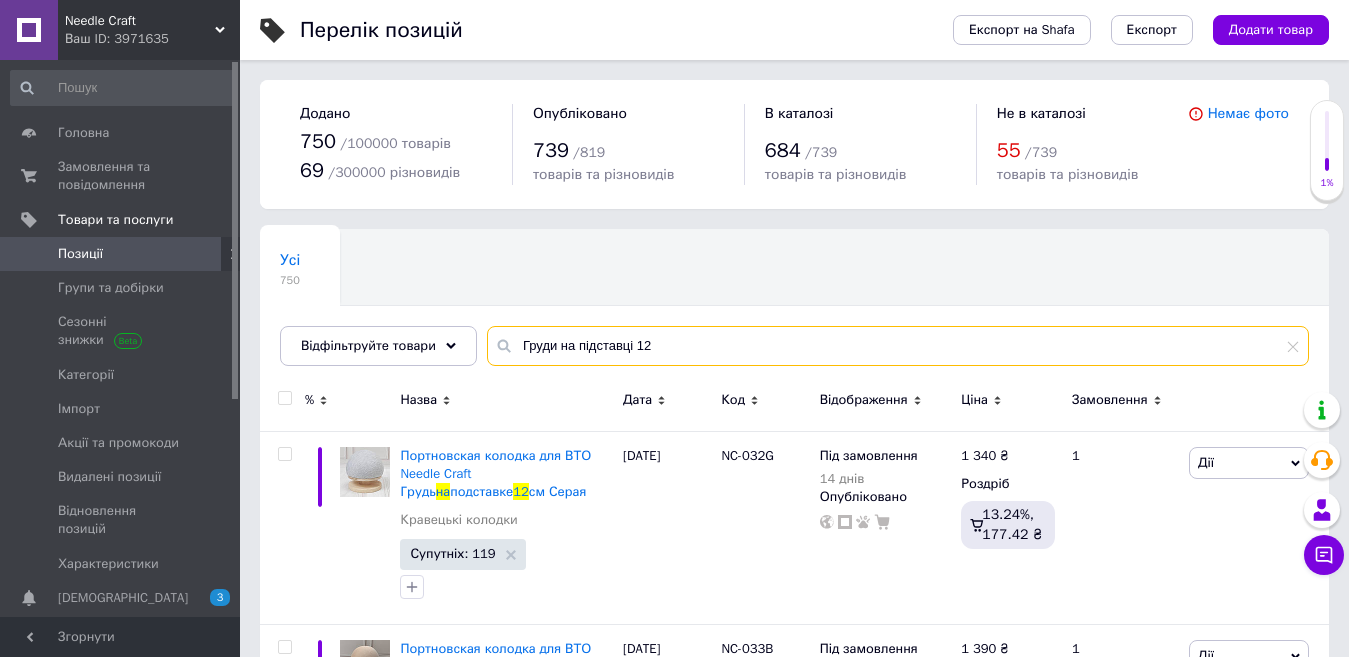 drag, startPoint x: 650, startPoint y: 343, endPoint x: 629, endPoint y: 346, distance: 21.213203 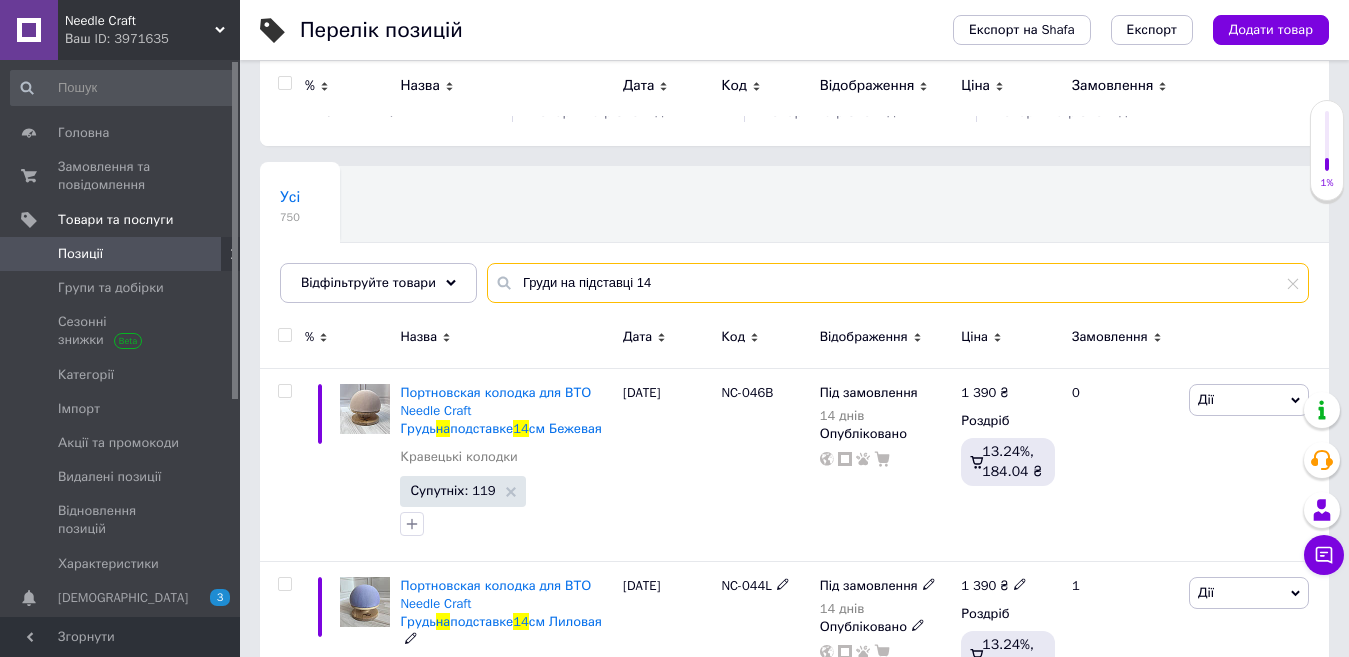 scroll, scrollTop: 0, scrollLeft: 0, axis: both 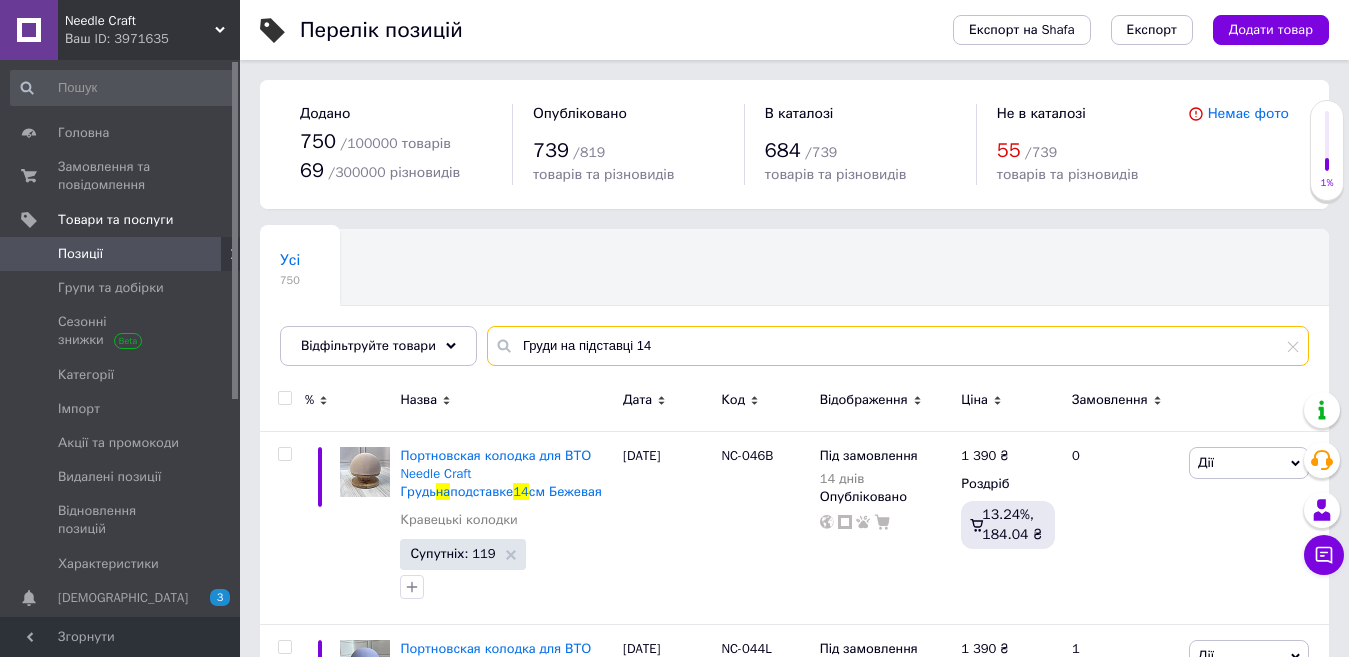 drag, startPoint x: 658, startPoint y: 343, endPoint x: 514, endPoint y: 346, distance: 144.03125 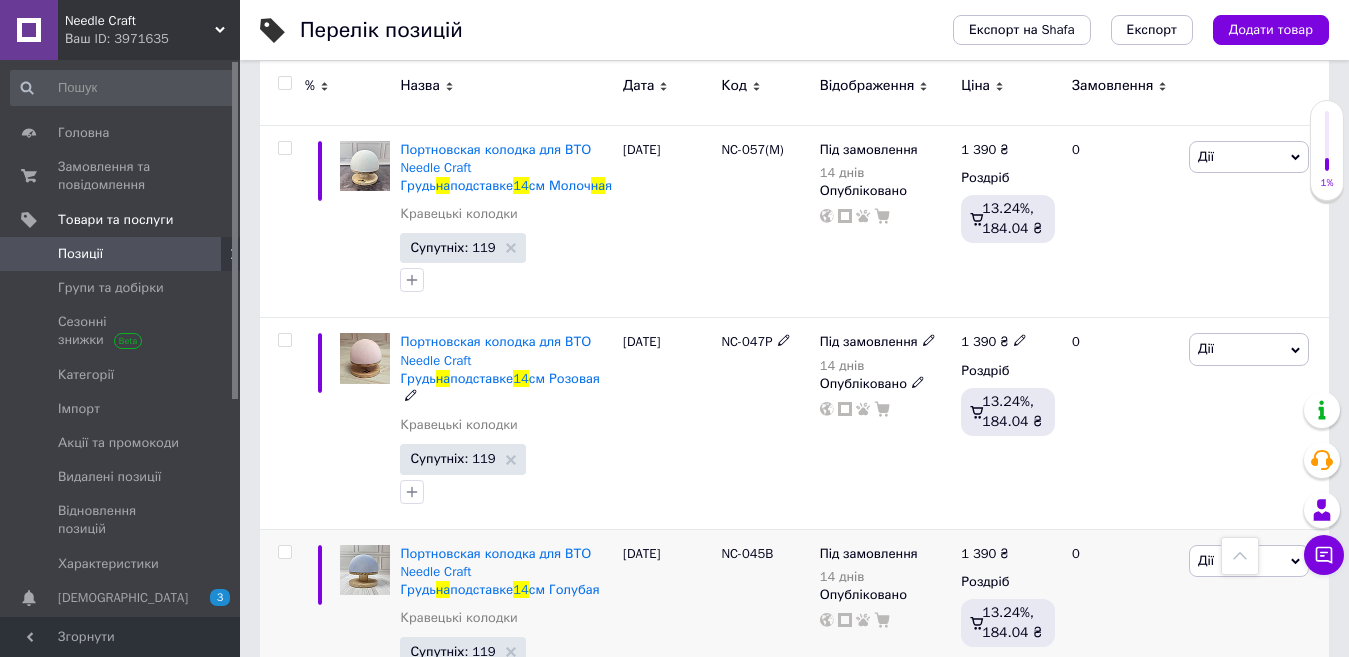 scroll, scrollTop: 951, scrollLeft: 0, axis: vertical 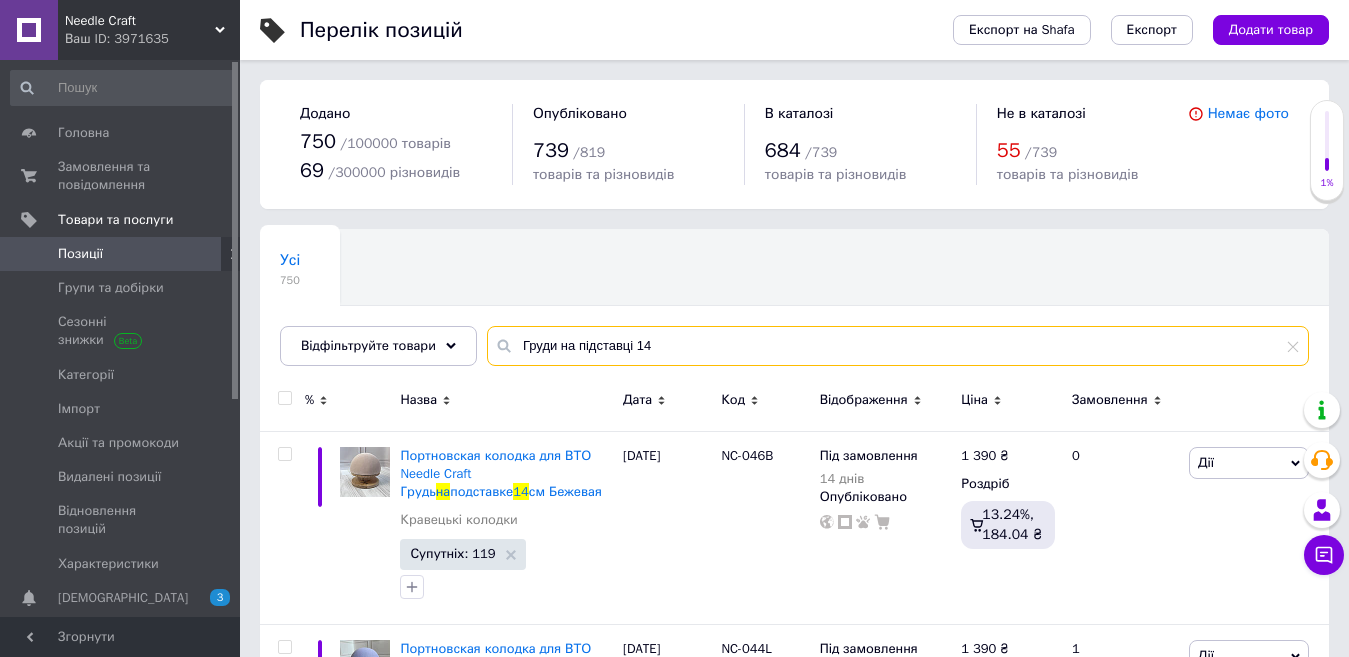 paste on "ошві 16" 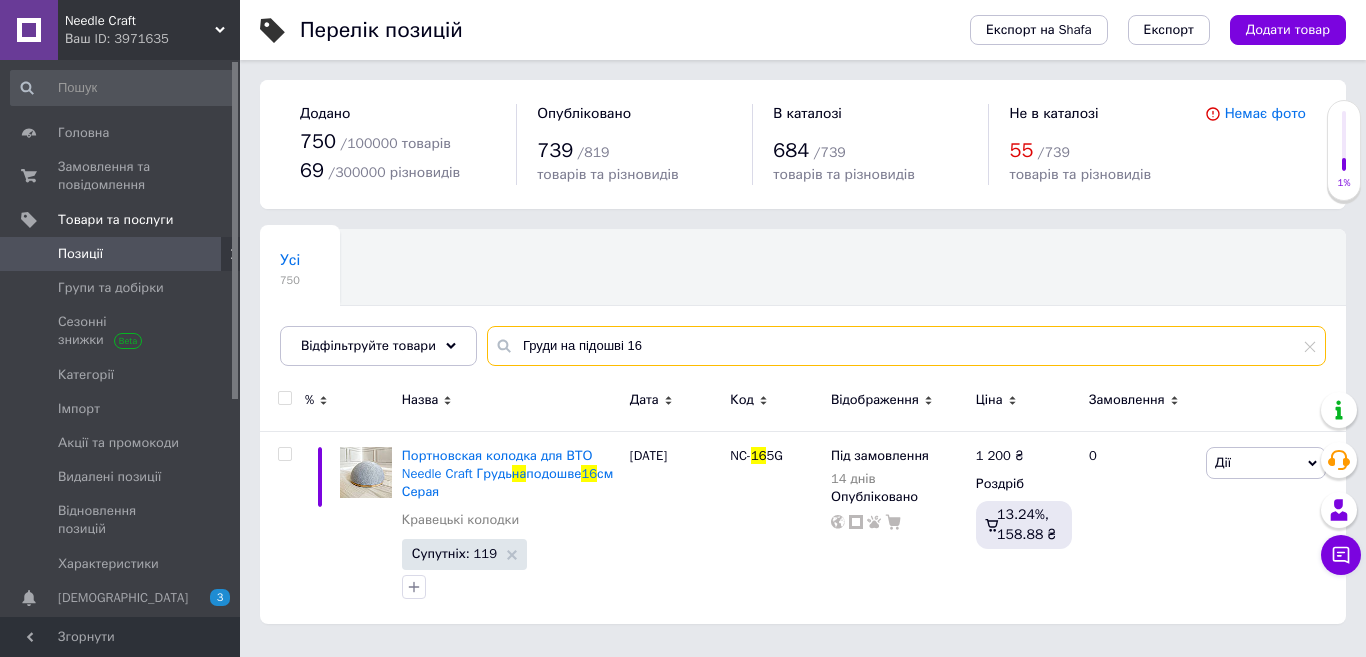 drag, startPoint x: 652, startPoint y: 354, endPoint x: 515, endPoint y: 350, distance: 137.05838 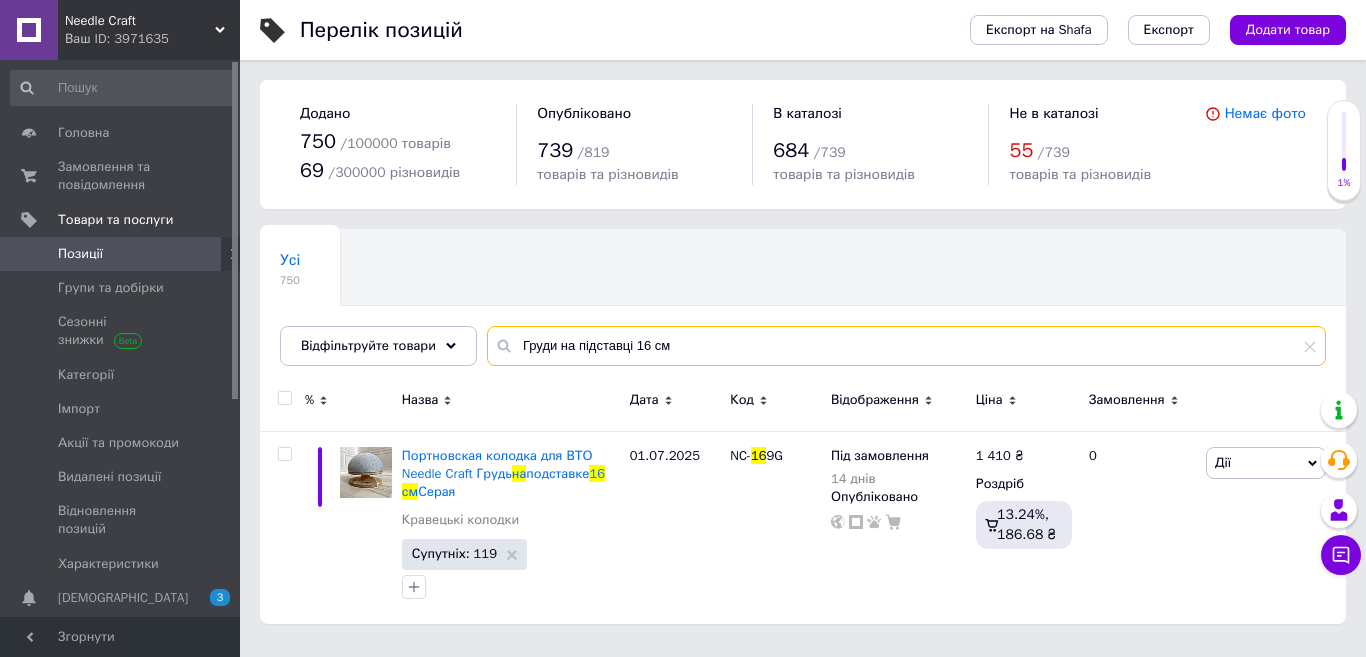 drag, startPoint x: 694, startPoint y: 345, endPoint x: 503, endPoint y: 347, distance: 191.01047 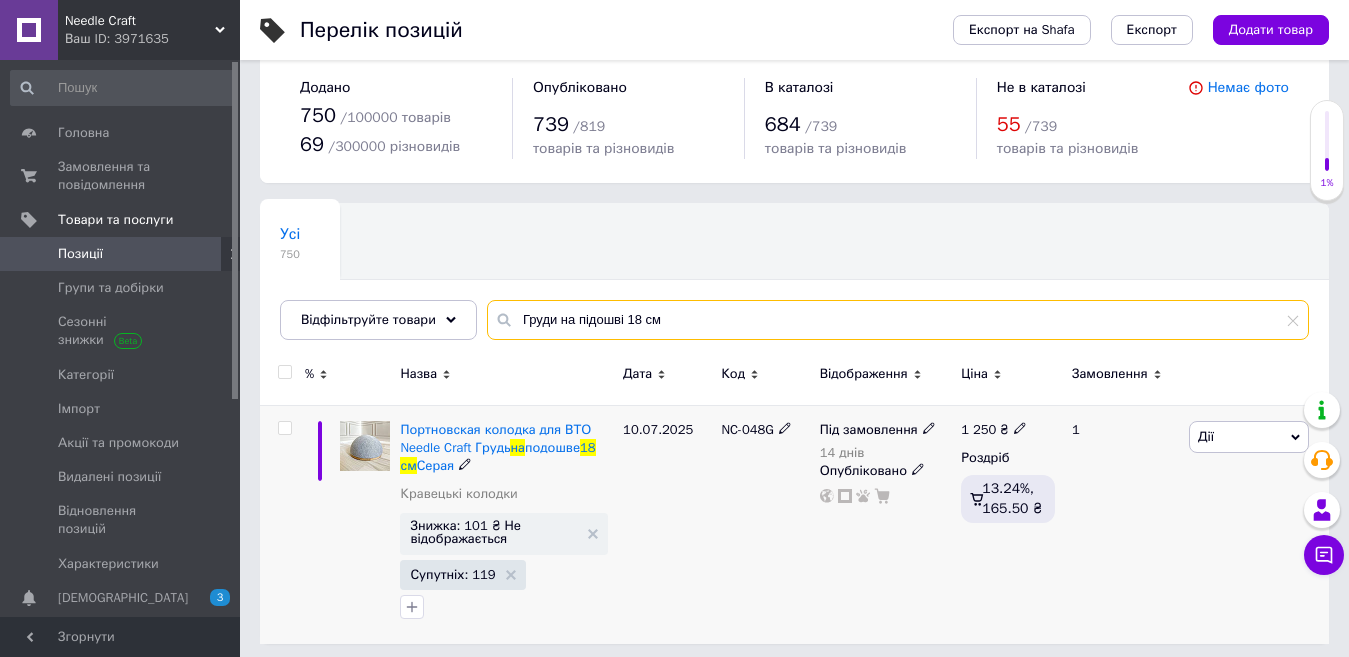 scroll, scrollTop: 33, scrollLeft: 0, axis: vertical 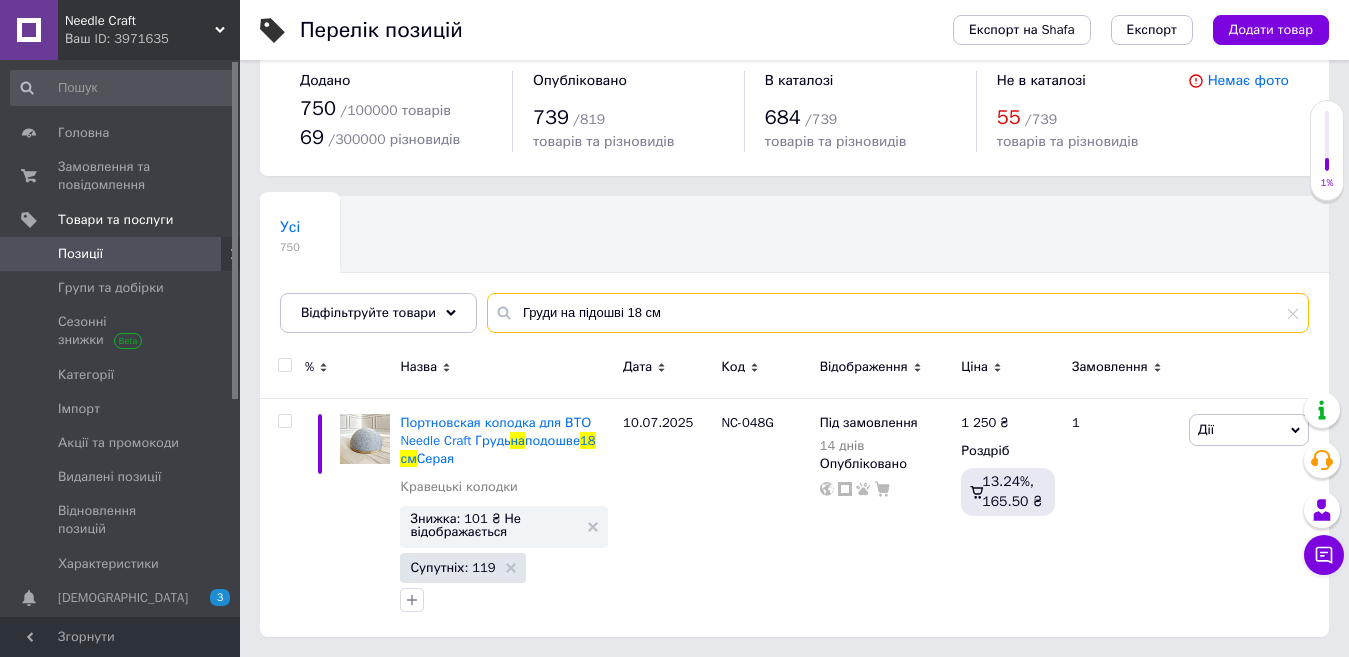 drag, startPoint x: 635, startPoint y: 312, endPoint x: 511, endPoint y: 298, distance: 124.78782 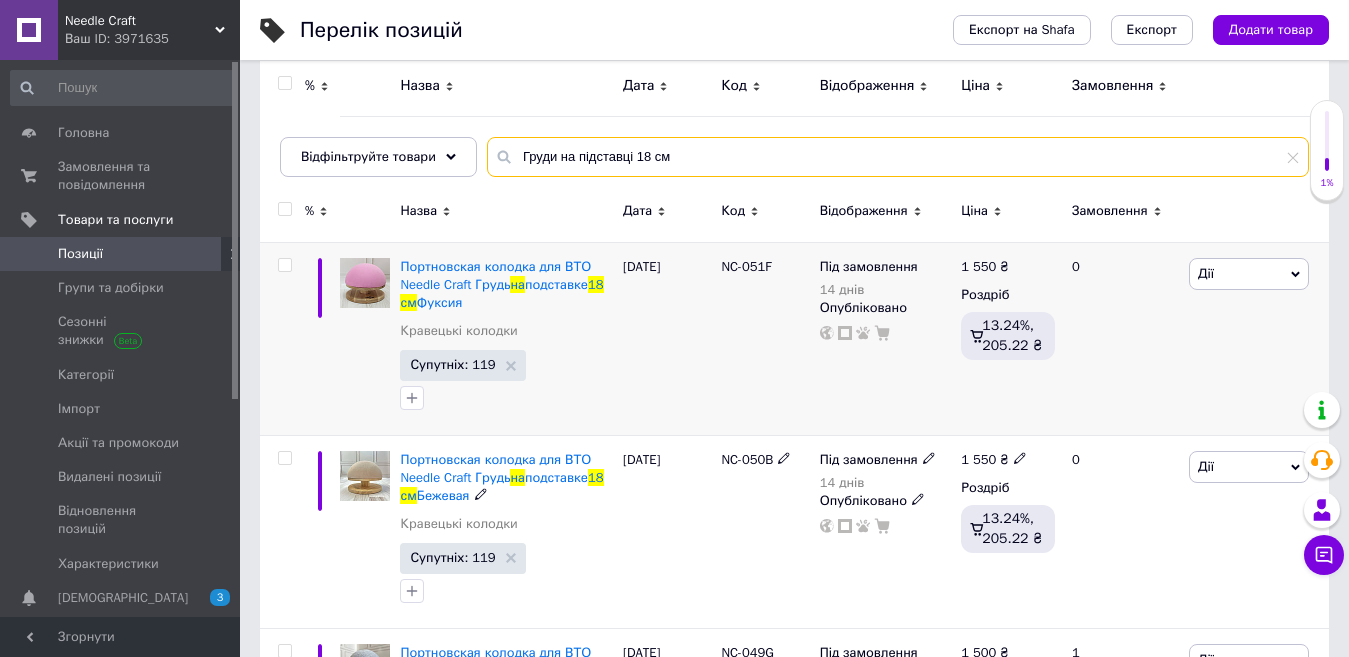 scroll, scrollTop: 72, scrollLeft: 0, axis: vertical 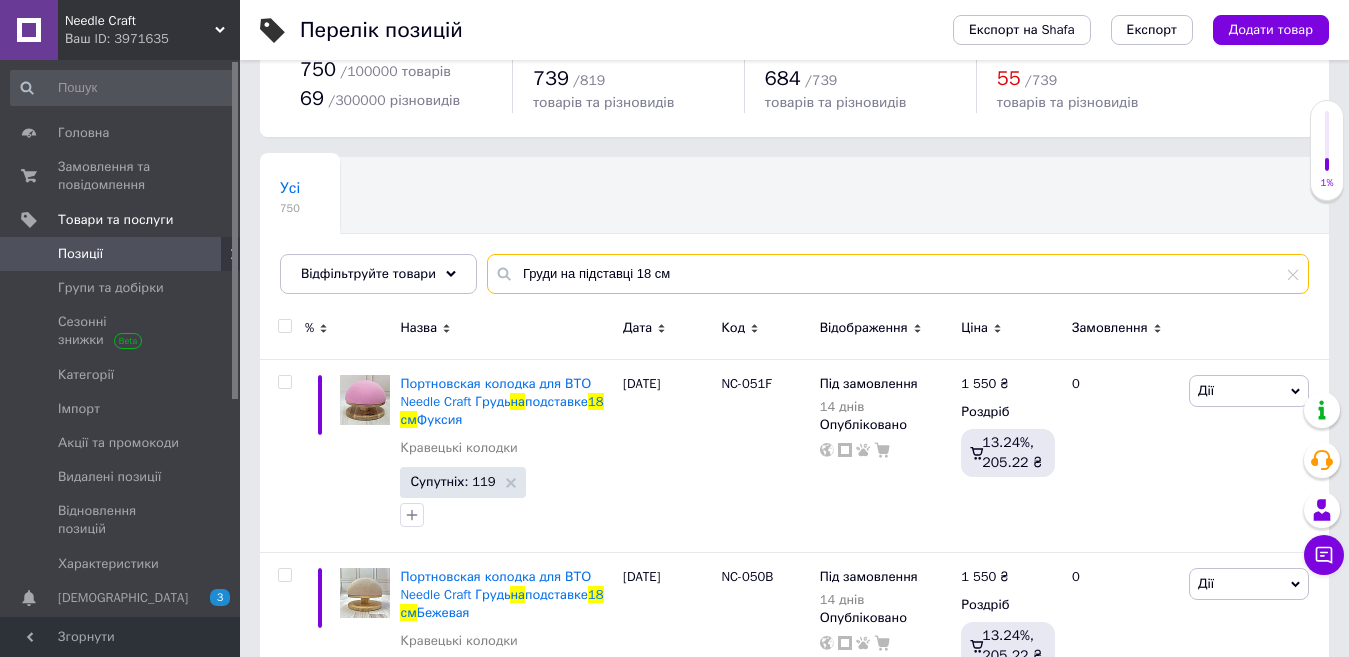 drag, startPoint x: 674, startPoint y: 271, endPoint x: 507, endPoint y: 272, distance: 167.00299 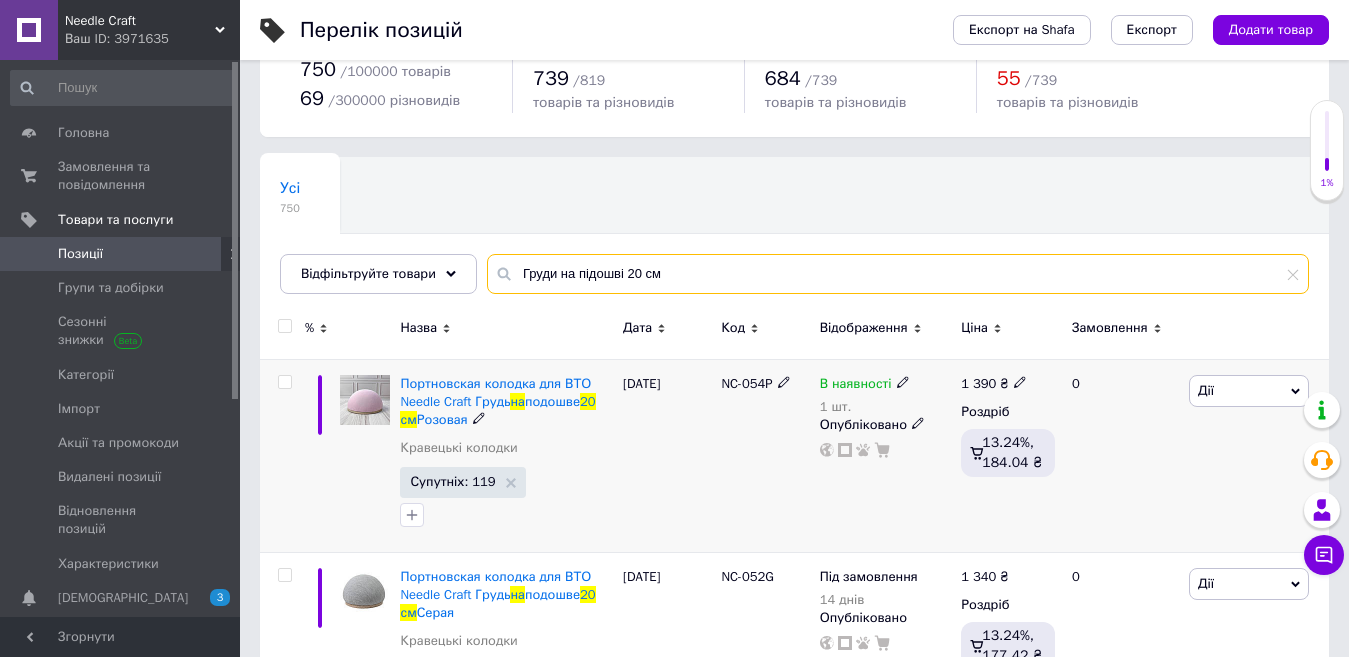 scroll, scrollTop: 172, scrollLeft: 0, axis: vertical 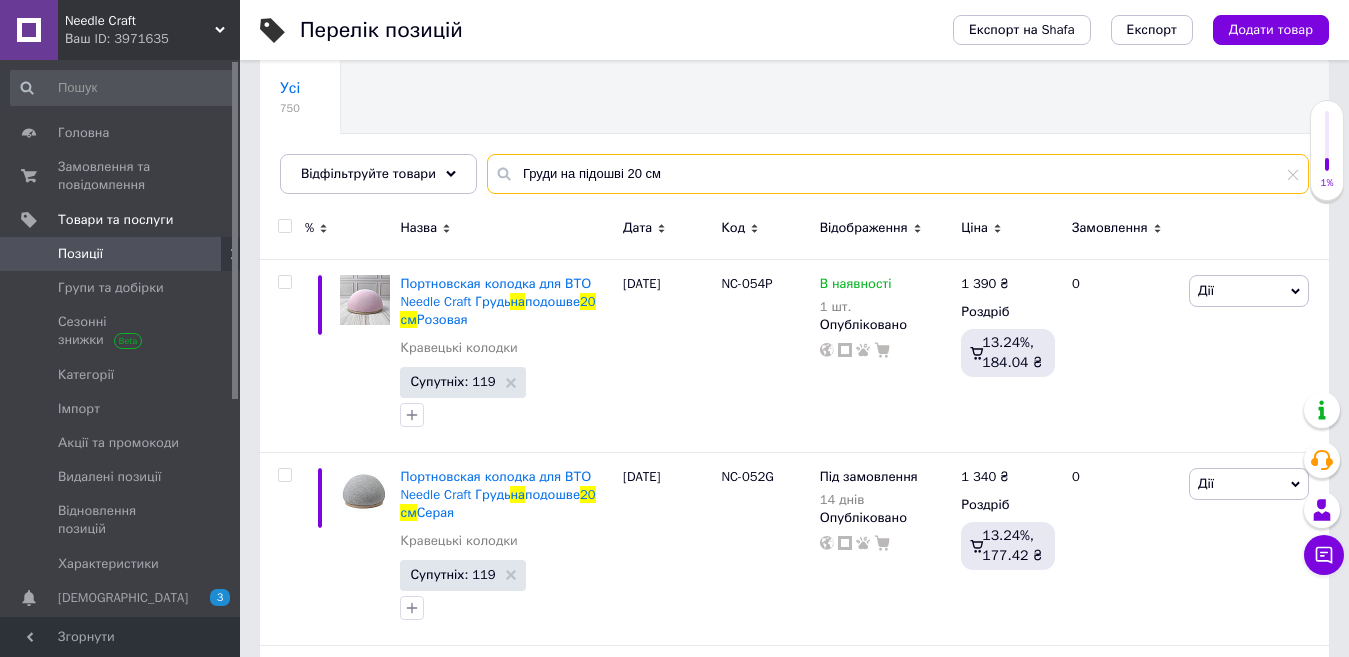 drag, startPoint x: 664, startPoint y: 171, endPoint x: 494, endPoint y: 174, distance: 170.02647 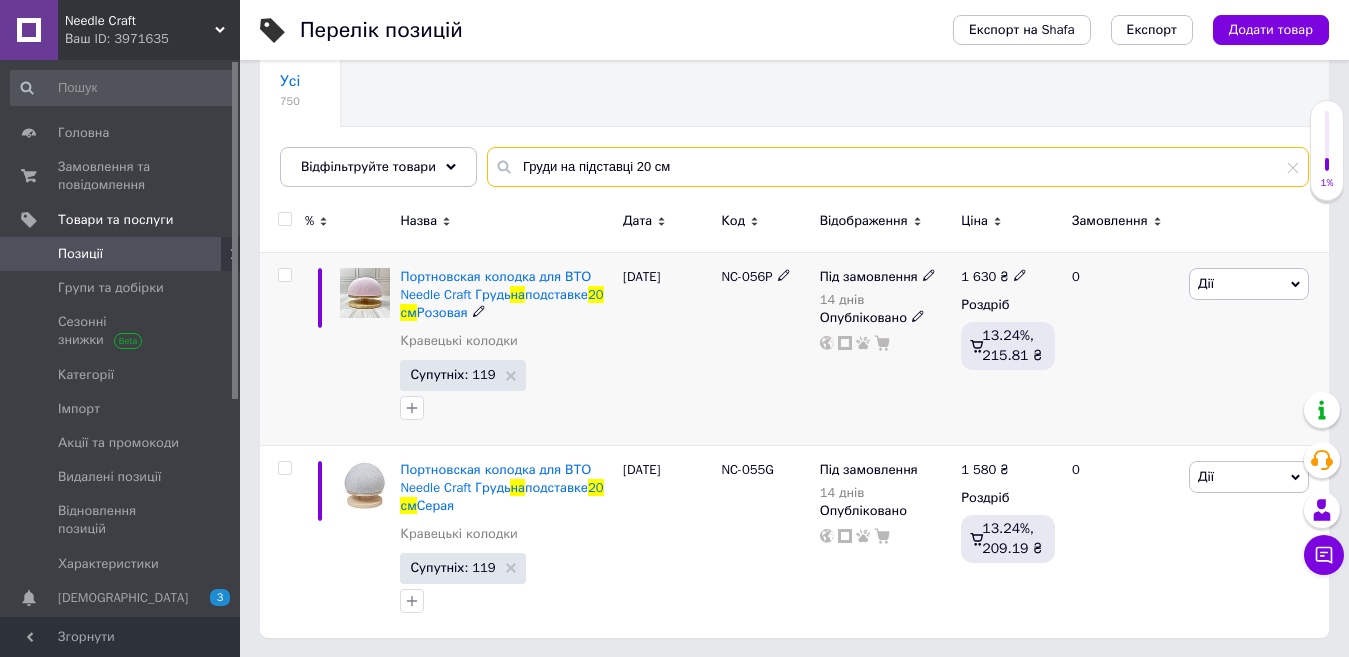 scroll, scrollTop: 180, scrollLeft: 0, axis: vertical 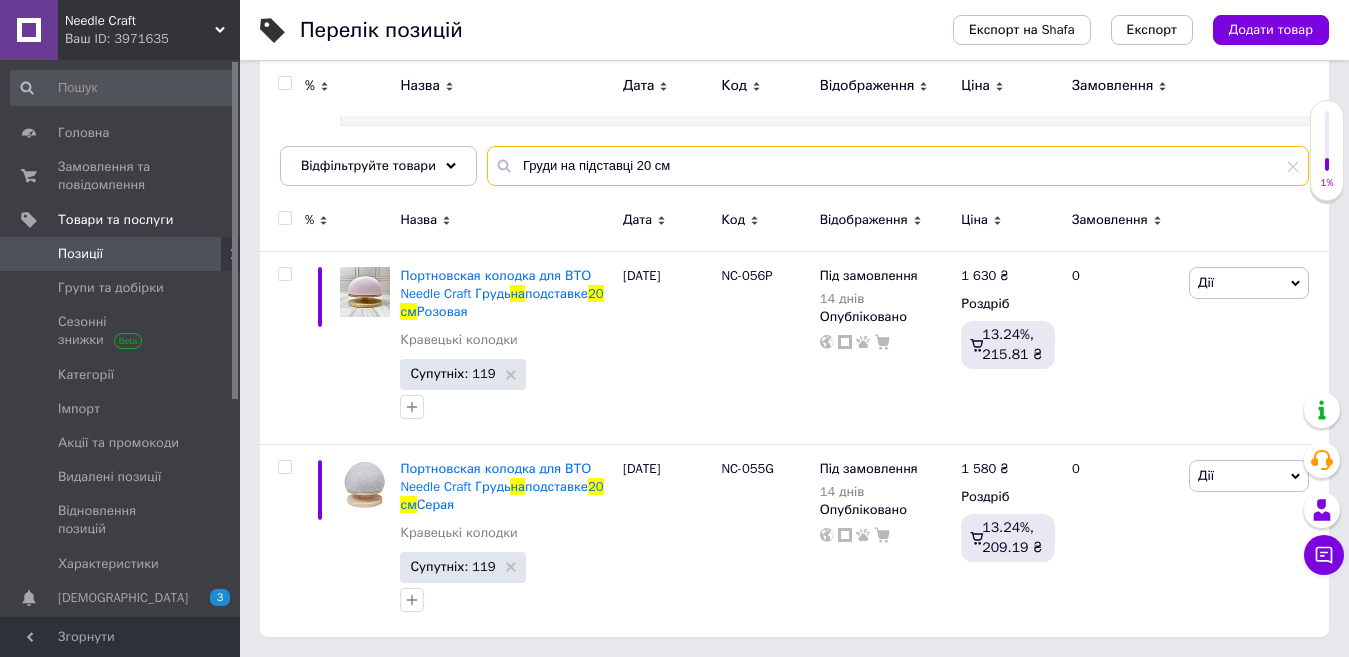 drag, startPoint x: 672, startPoint y: 173, endPoint x: 501, endPoint y: 167, distance: 171.10522 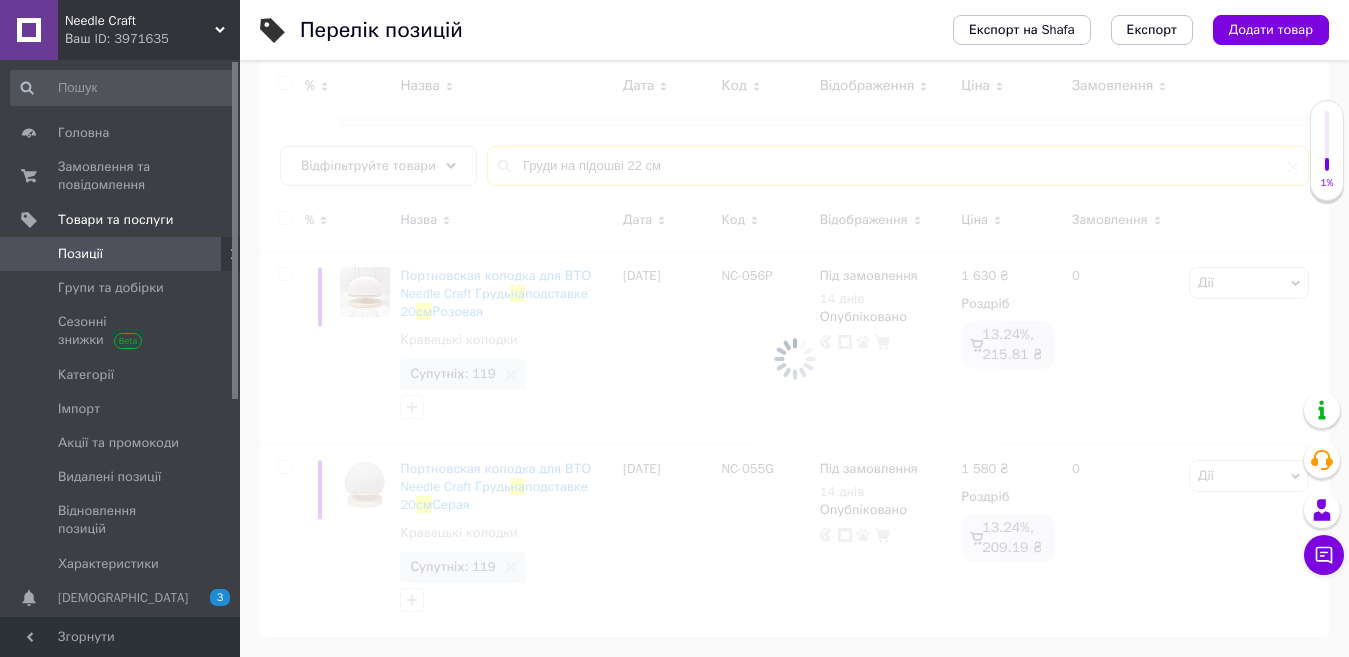 scroll, scrollTop: 0, scrollLeft: 0, axis: both 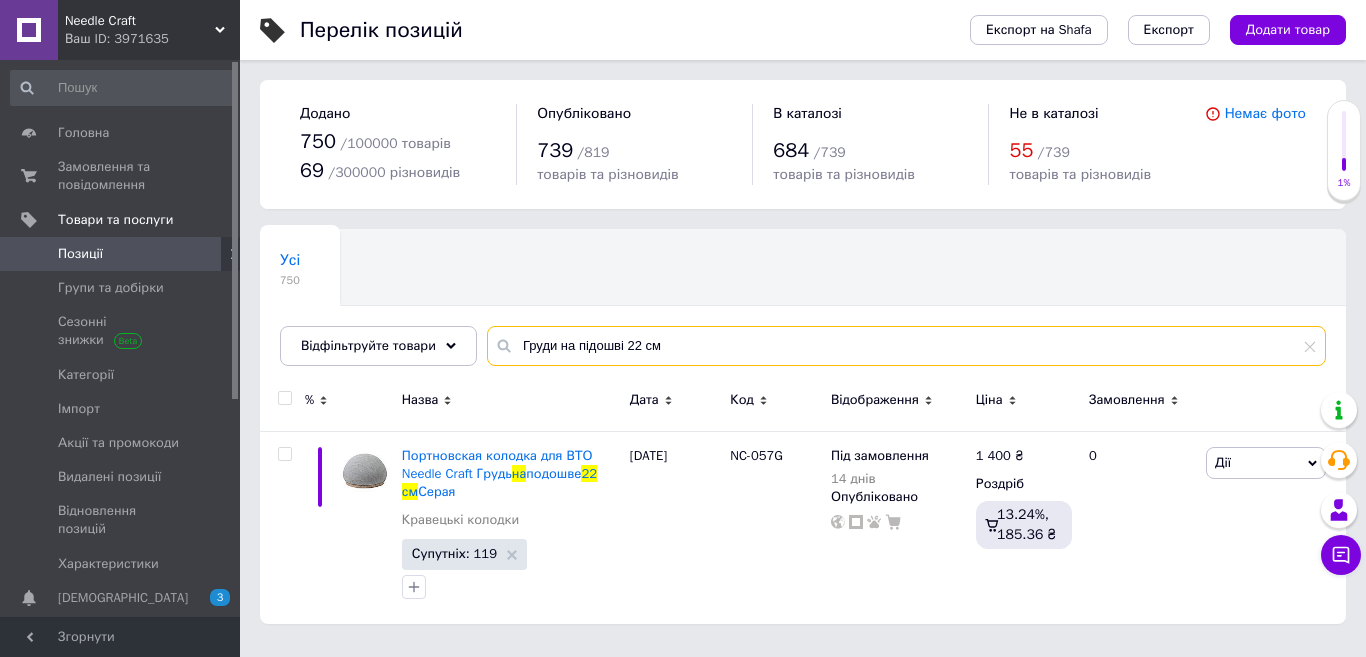drag, startPoint x: 648, startPoint y: 350, endPoint x: 512, endPoint y: 349, distance: 136.00368 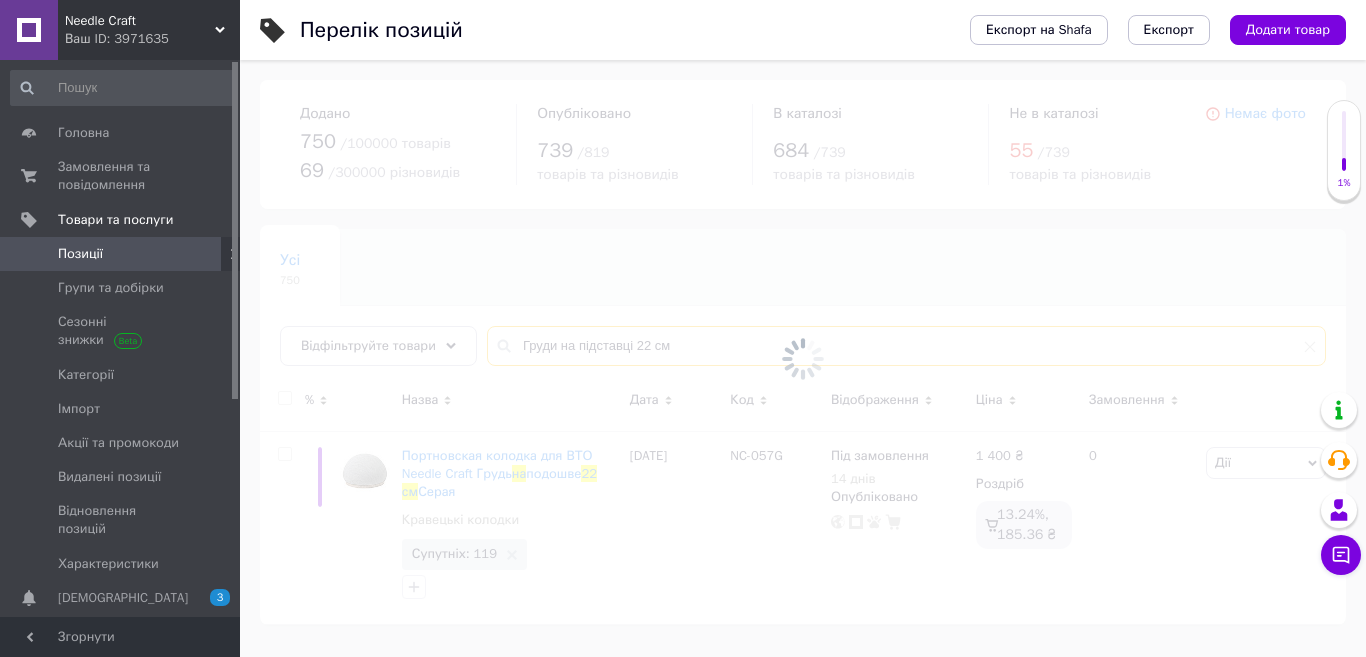 type on "Груди на підставці 22 см" 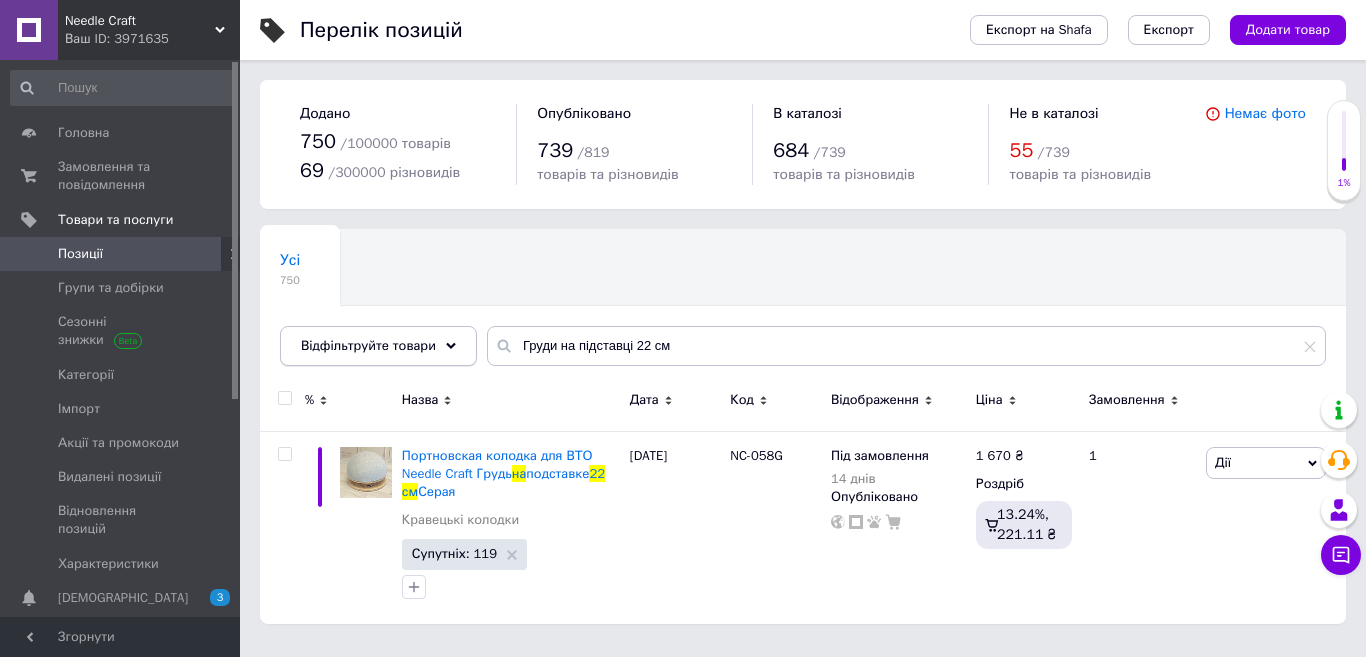 click 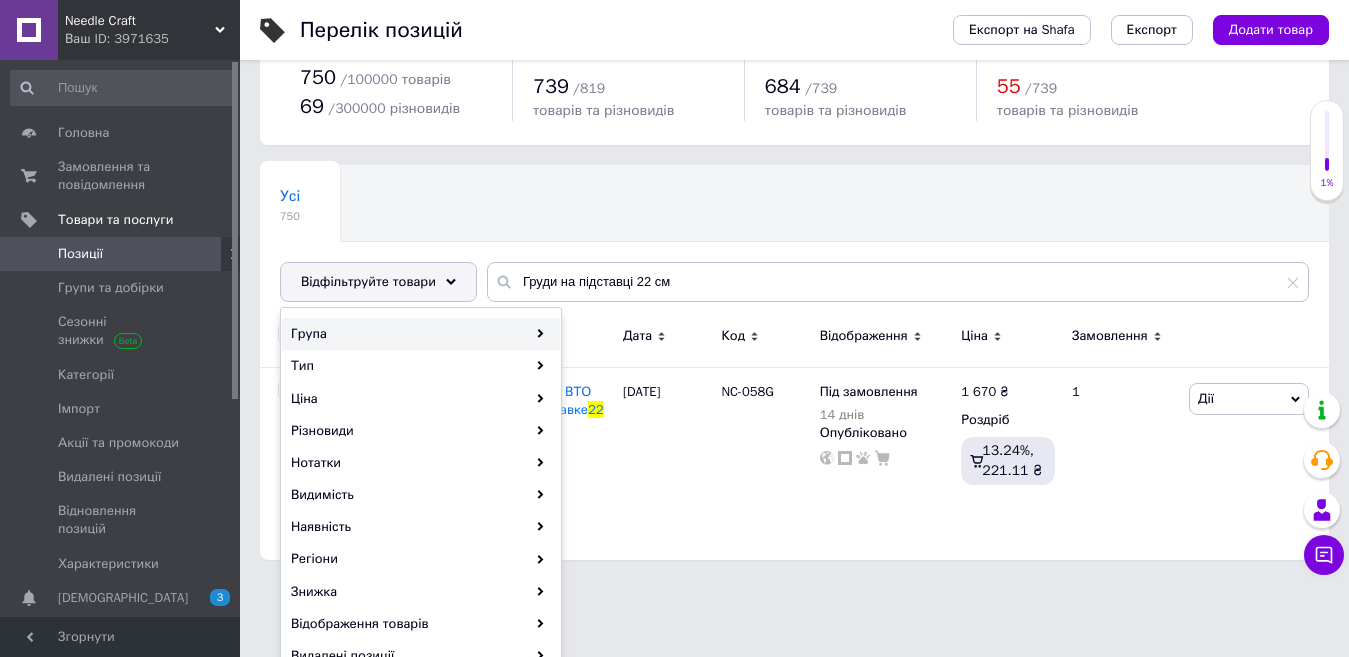 scroll, scrollTop: 100, scrollLeft: 0, axis: vertical 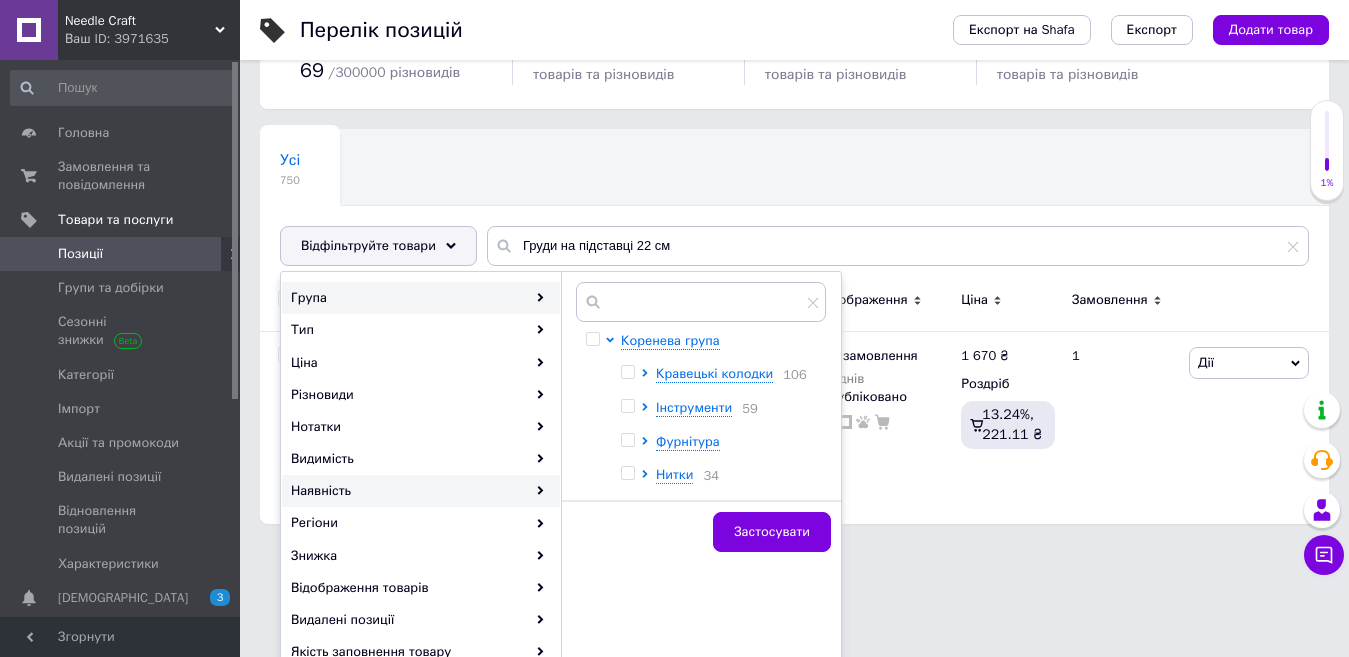 click on "Наявність" at bounding box center (421, 491) 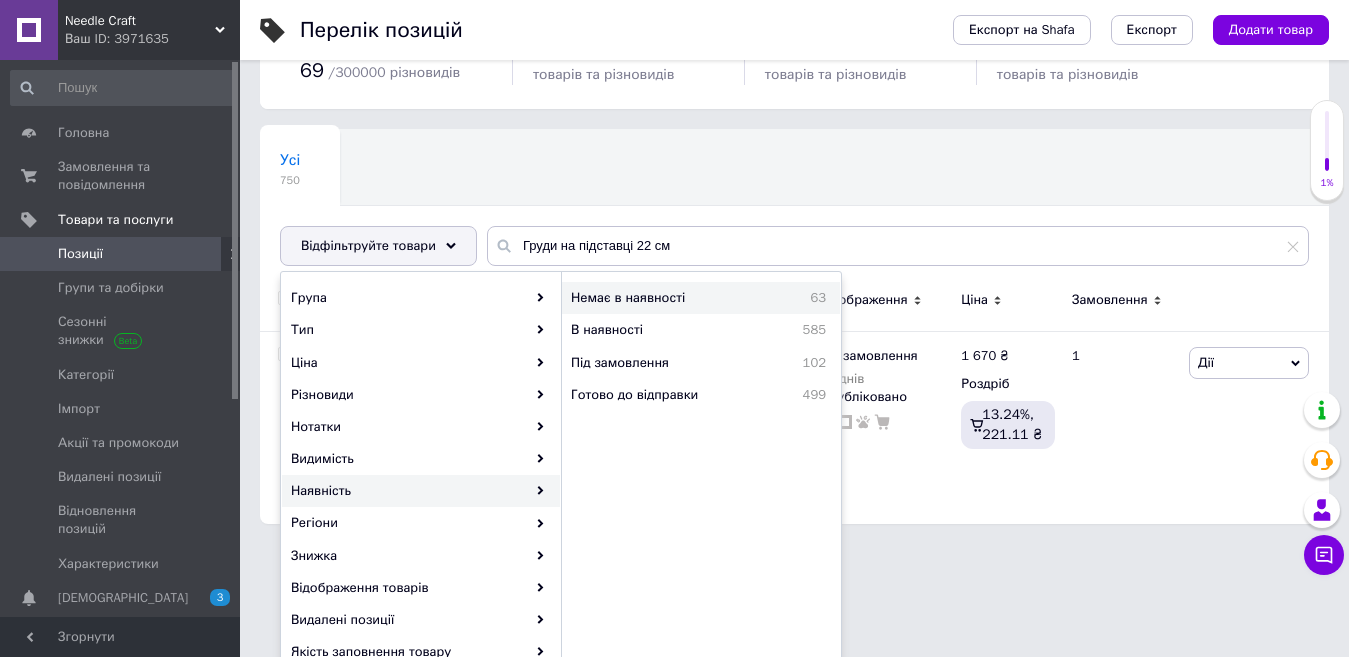 click on "Немає в наявності" at bounding box center [675, 298] 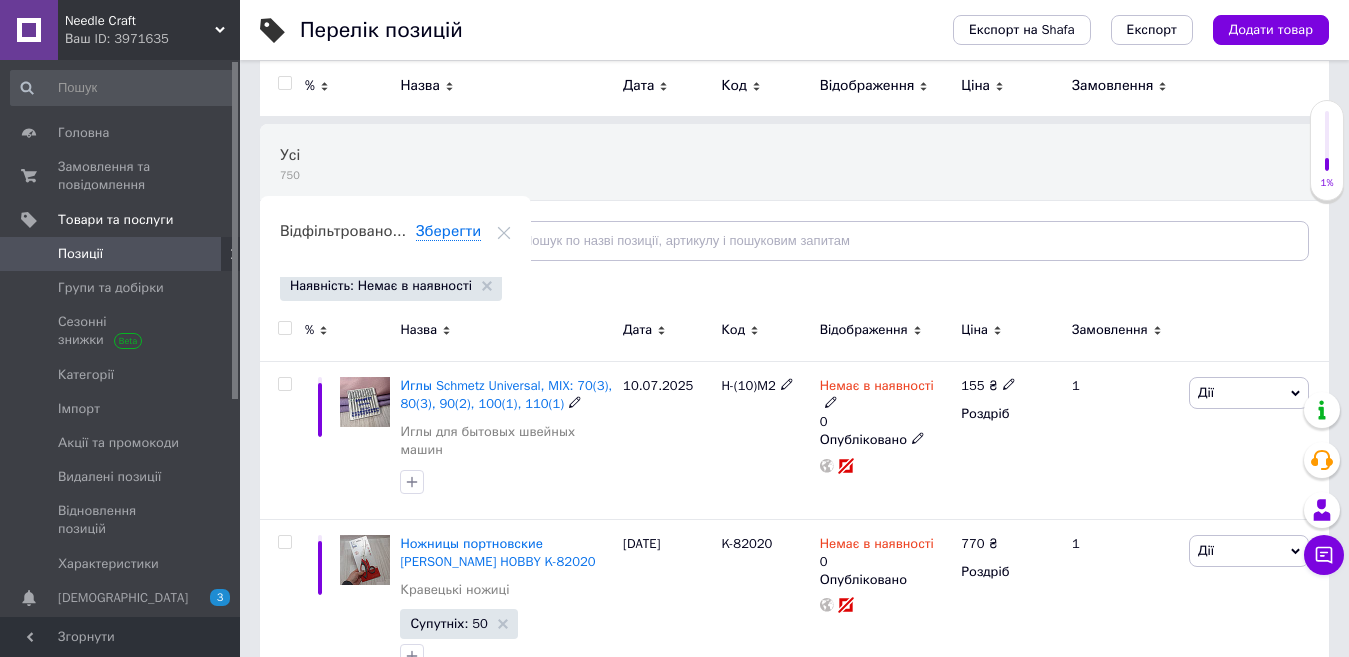 scroll, scrollTop: 0, scrollLeft: 0, axis: both 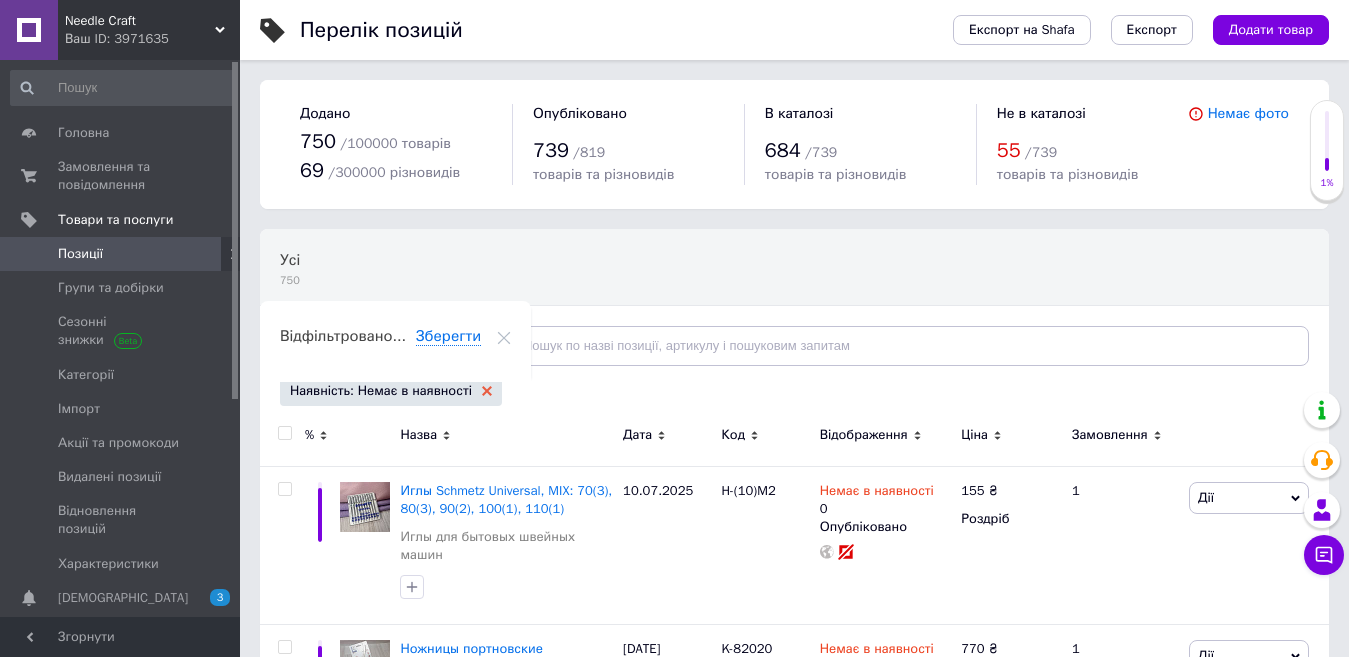 click 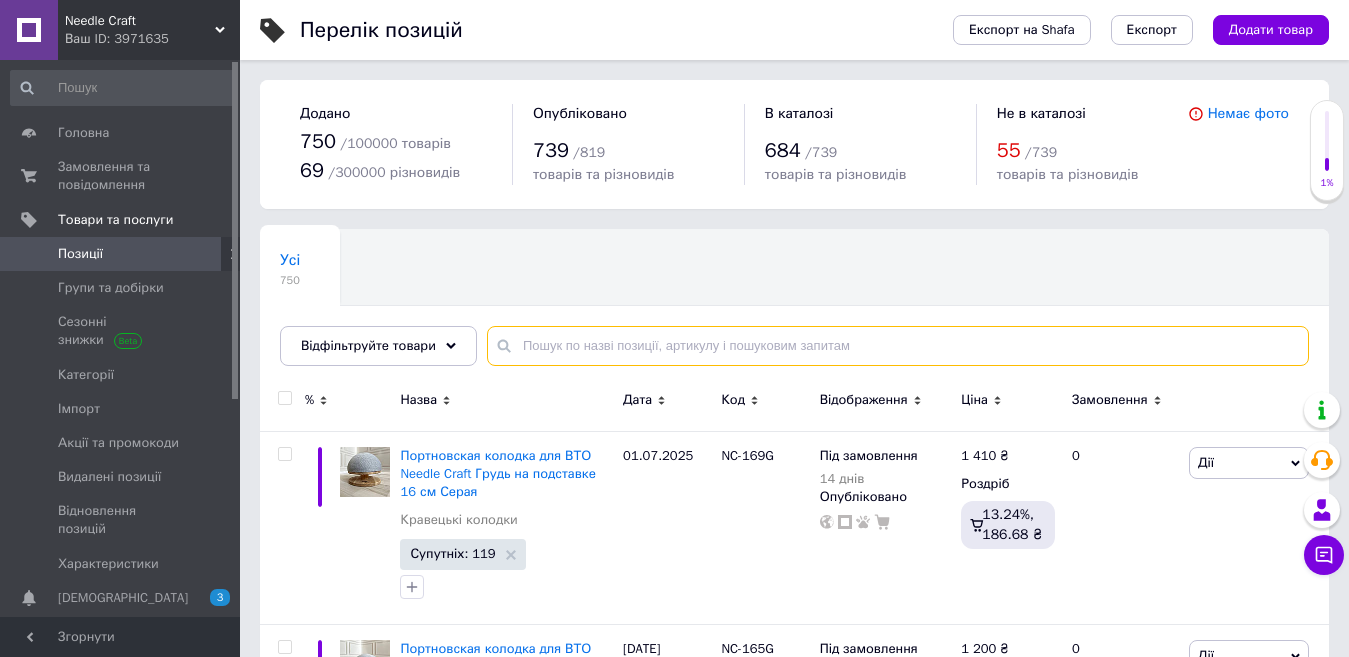 click at bounding box center [898, 346] 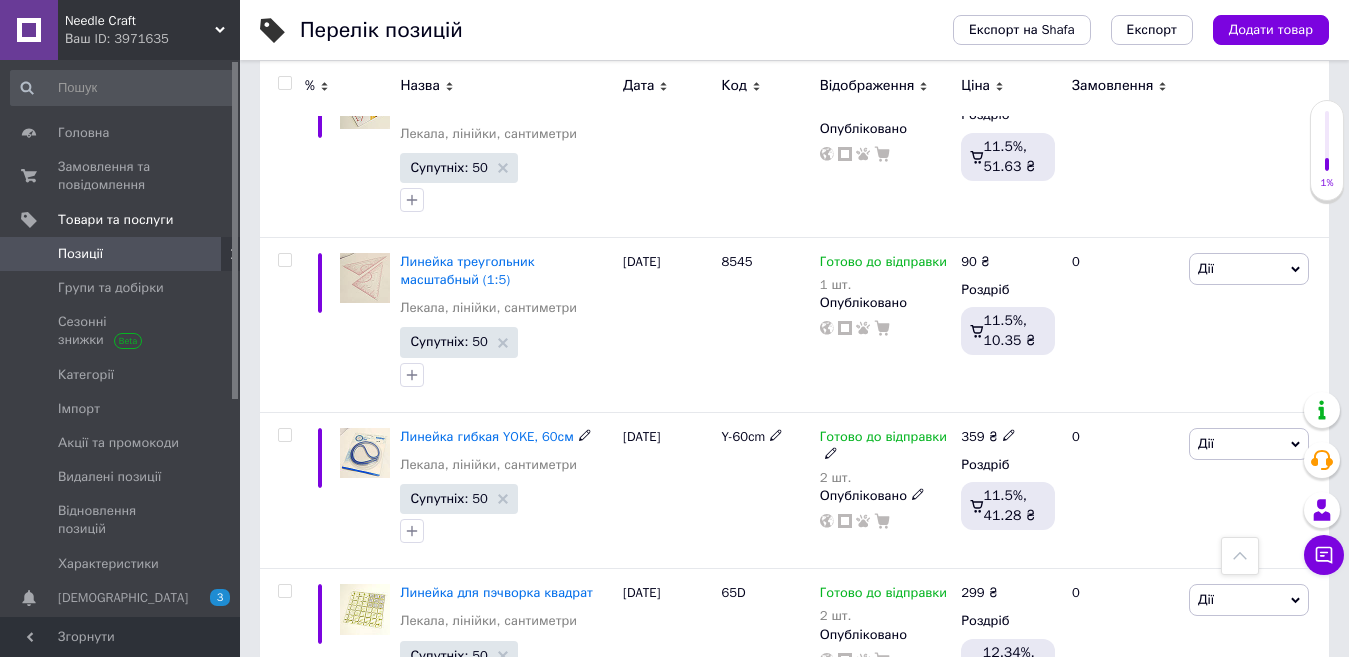 scroll, scrollTop: 700, scrollLeft: 0, axis: vertical 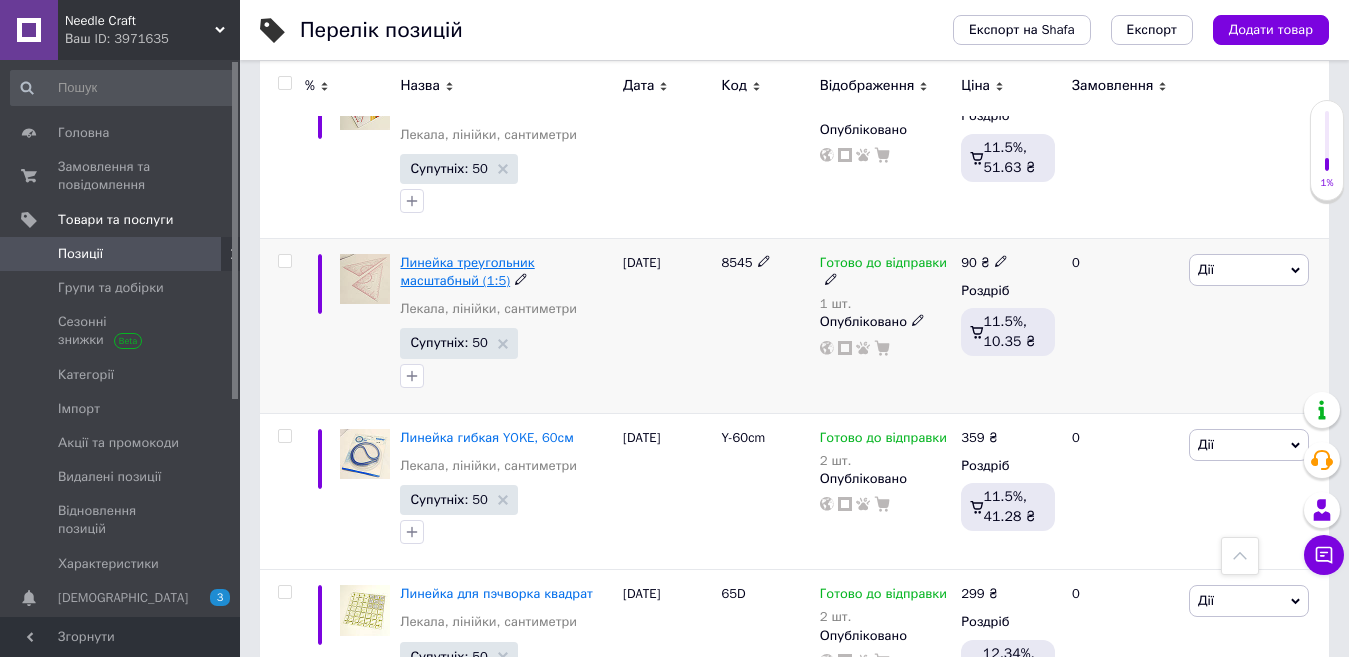 type on "лінійка" 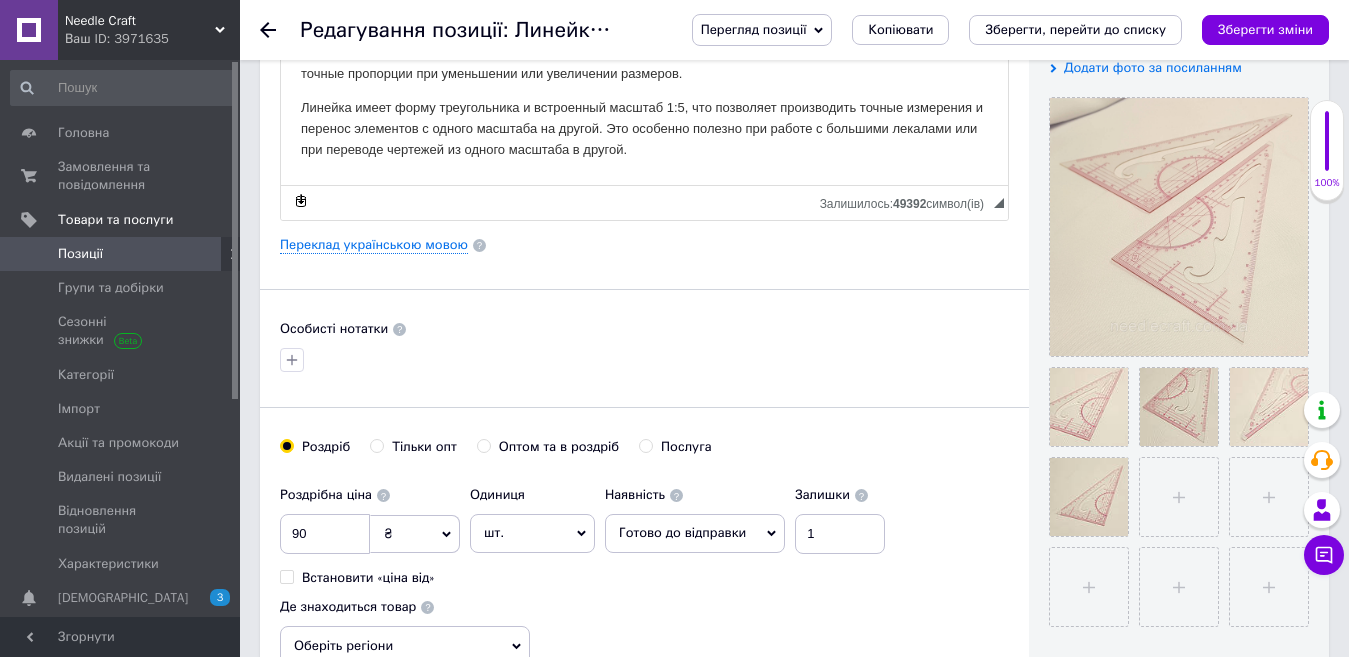 scroll, scrollTop: 300, scrollLeft: 0, axis: vertical 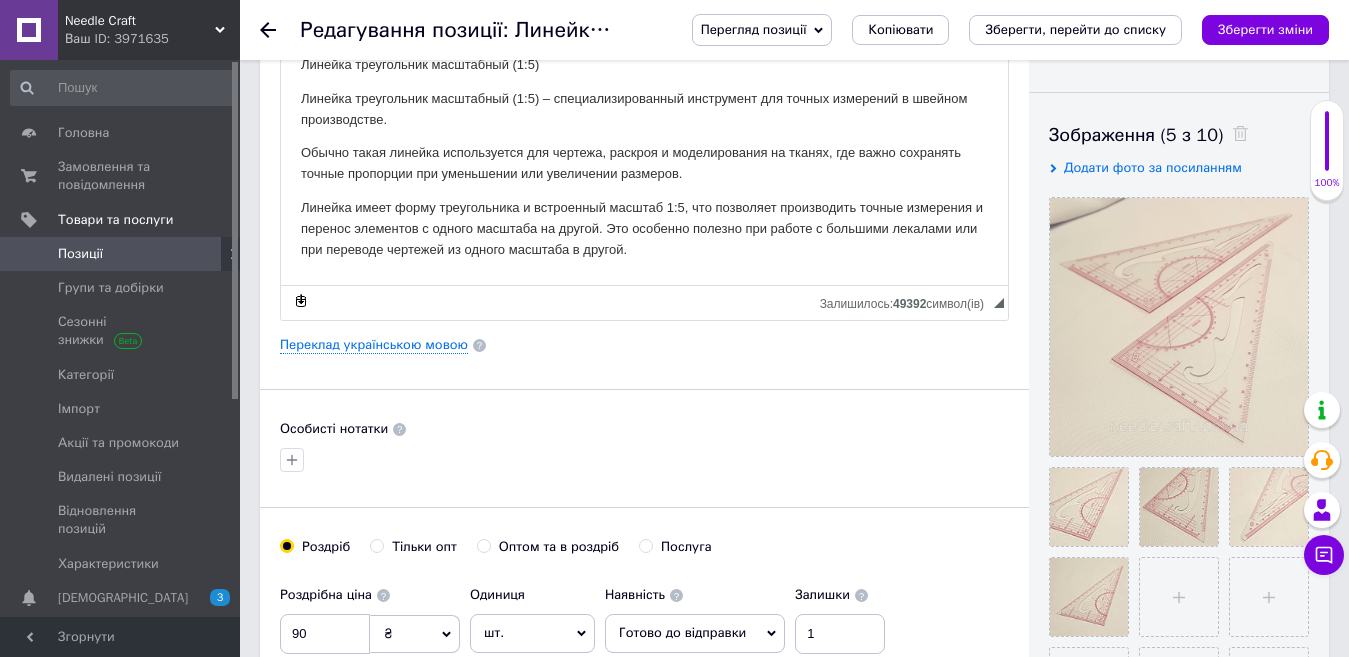 click 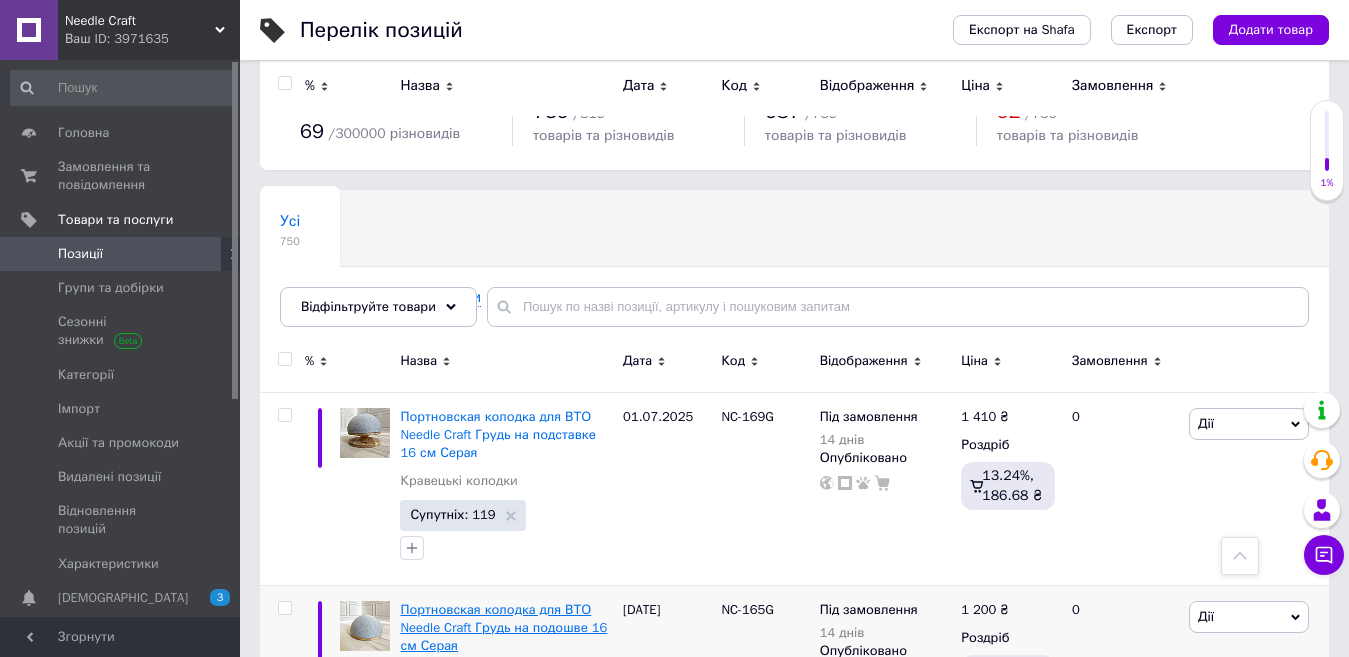 scroll, scrollTop: 0, scrollLeft: 0, axis: both 